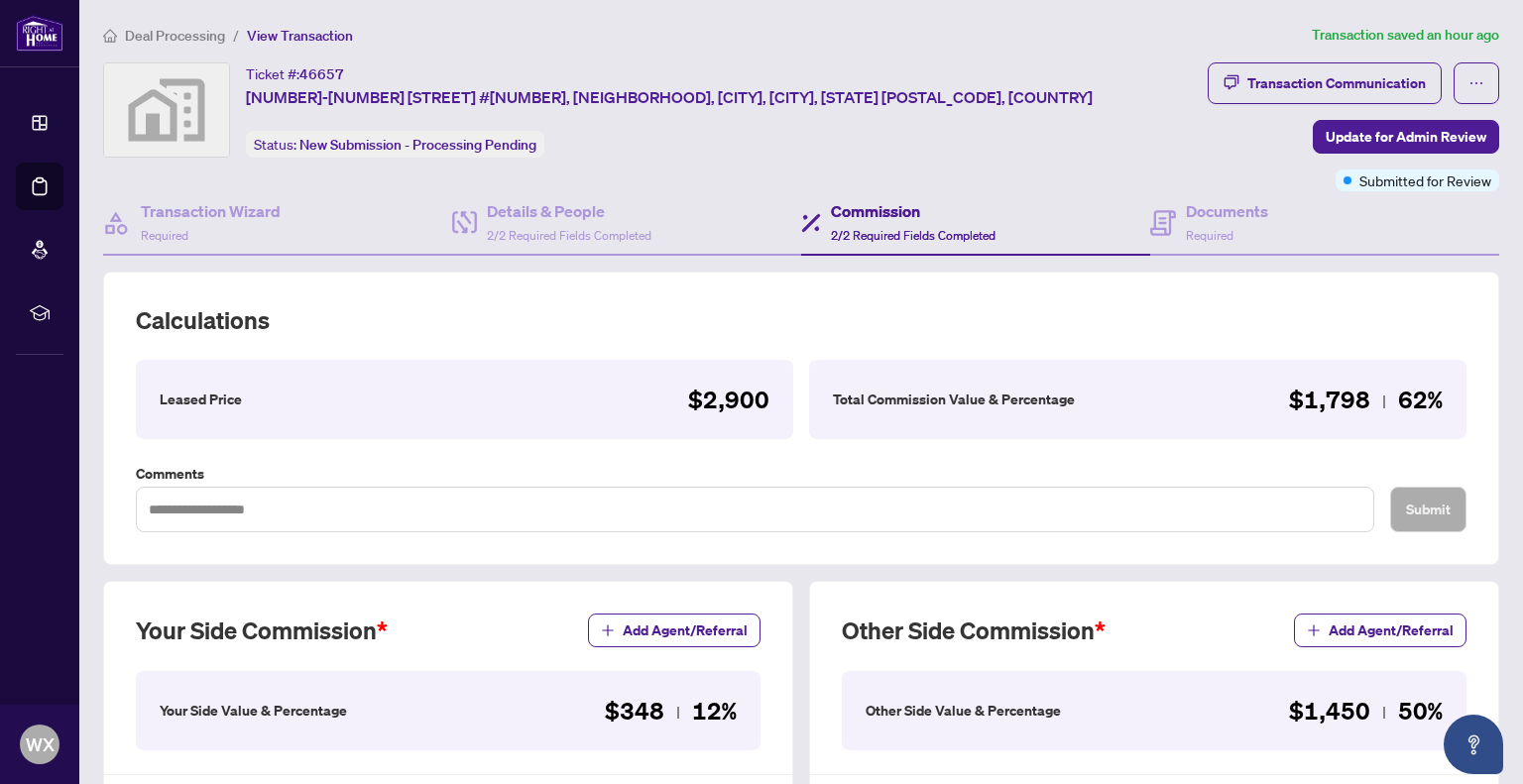 scroll, scrollTop: 0, scrollLeft: 0, axis: both 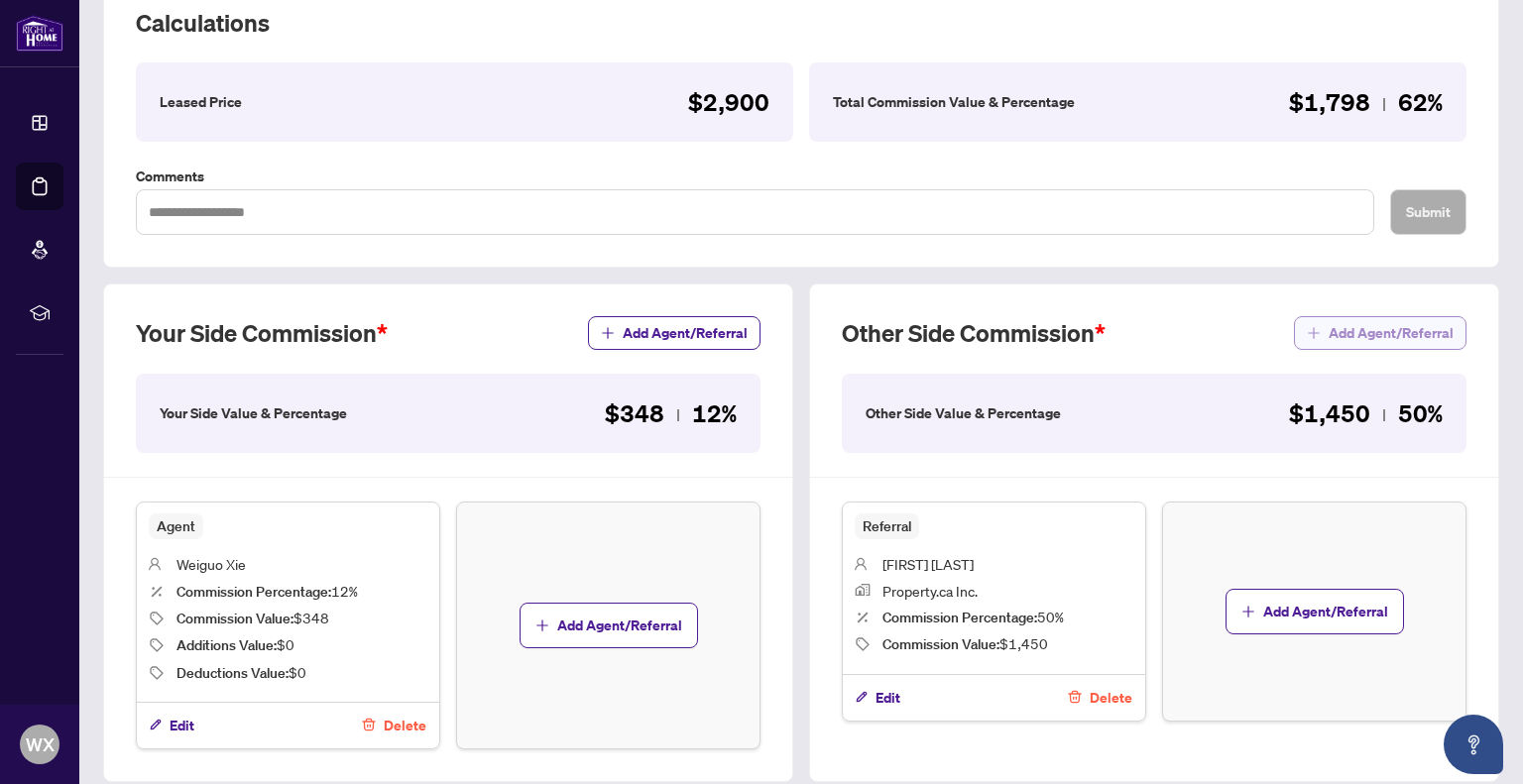 click on "Add Agent/Referral" at bounding box center [1391, 333] 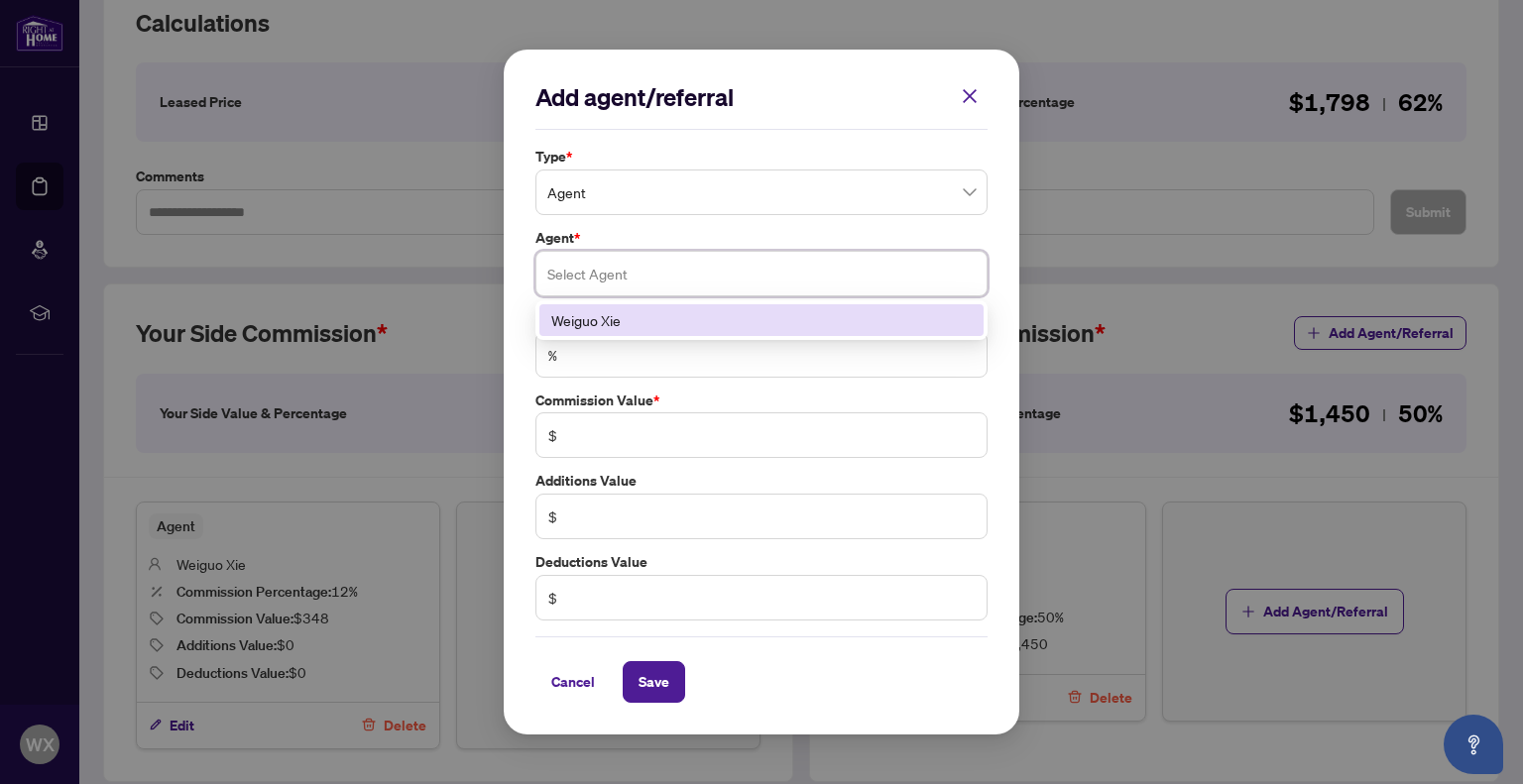 click at bounding box center (762, 274) 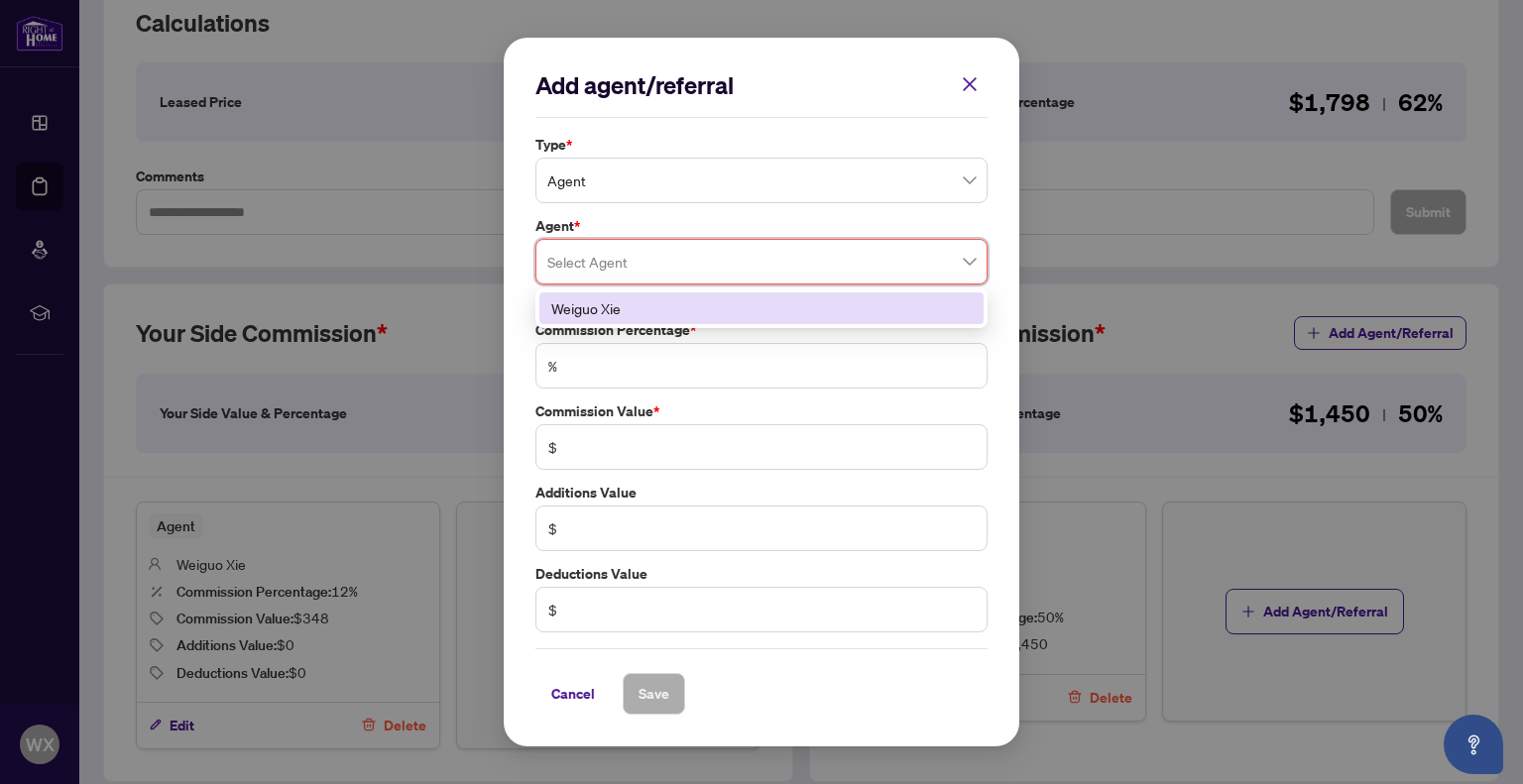 click on "Add agent/referral Type * Agent Agent * Select Agent [NUMBER] [FIRST] [LAST] Agent is required Commission Percentage * % Commission Value * $ Additions Value $ Deductions Value $ Cancel Save Cancel OK" at bounding box center (762, 392) 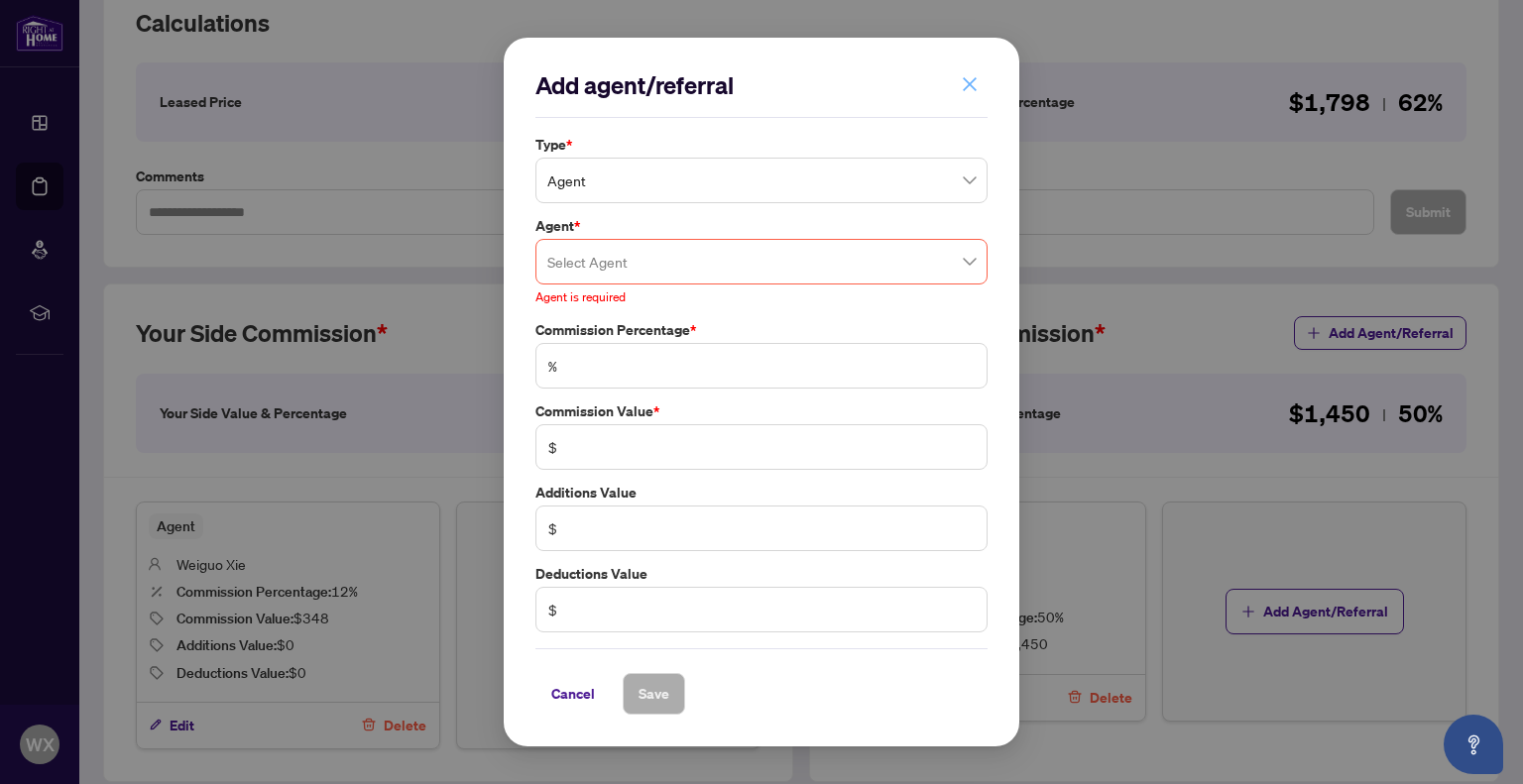 click 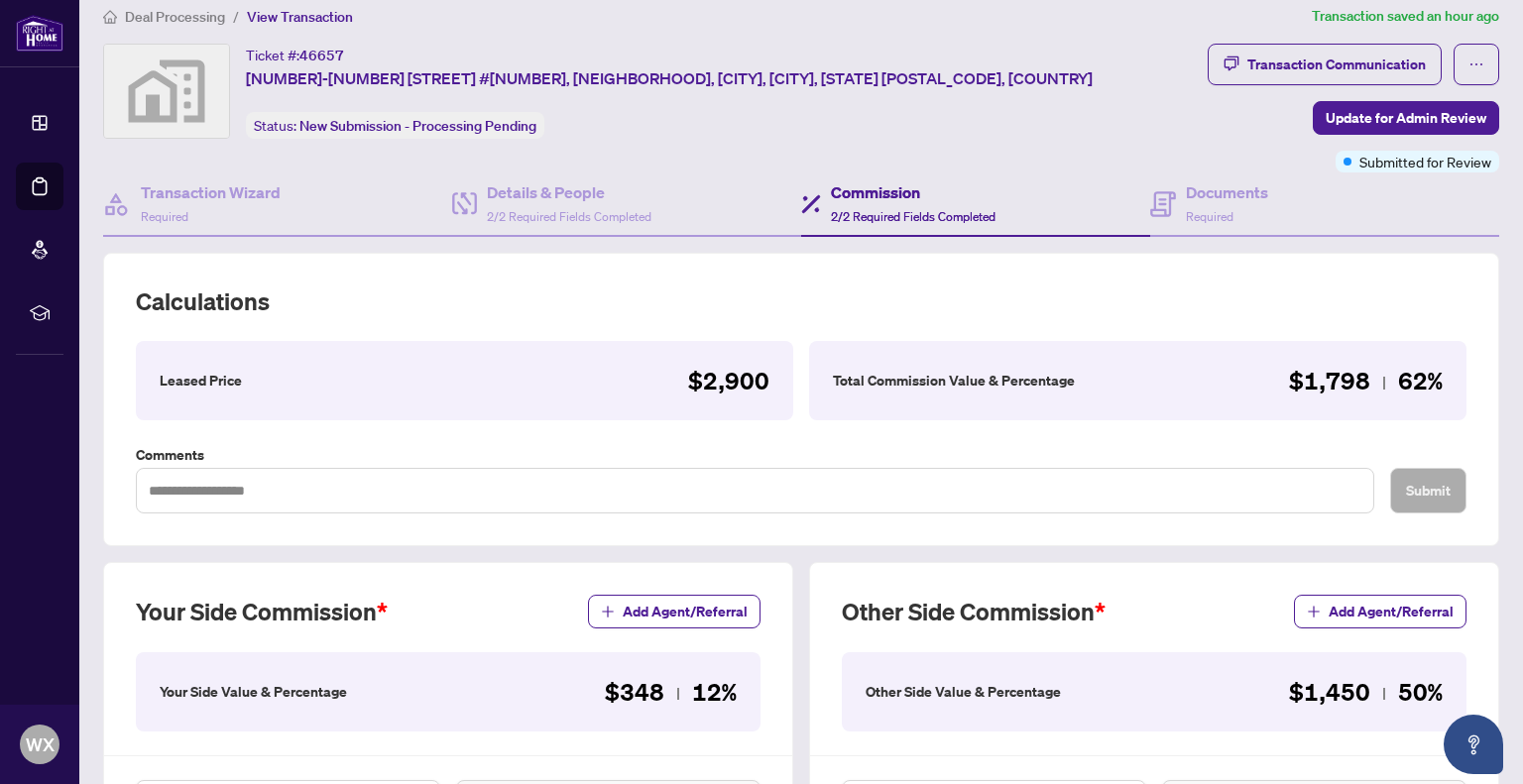 scroll, scrollTop: 0, scrollLeft: 0, axis: both 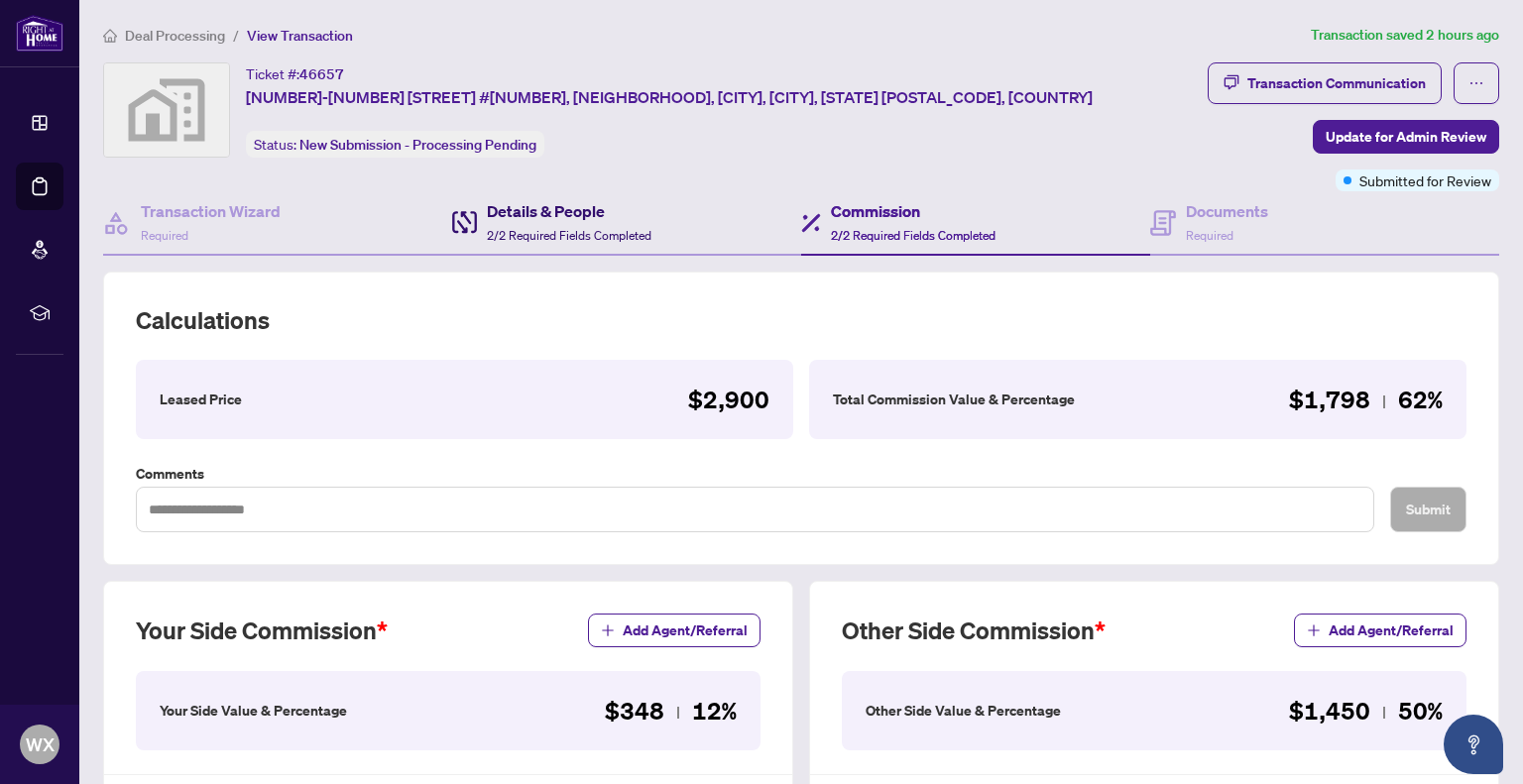 click on "Details & People 2/2 Required Fields Completed" at bounding box center [569, 222] 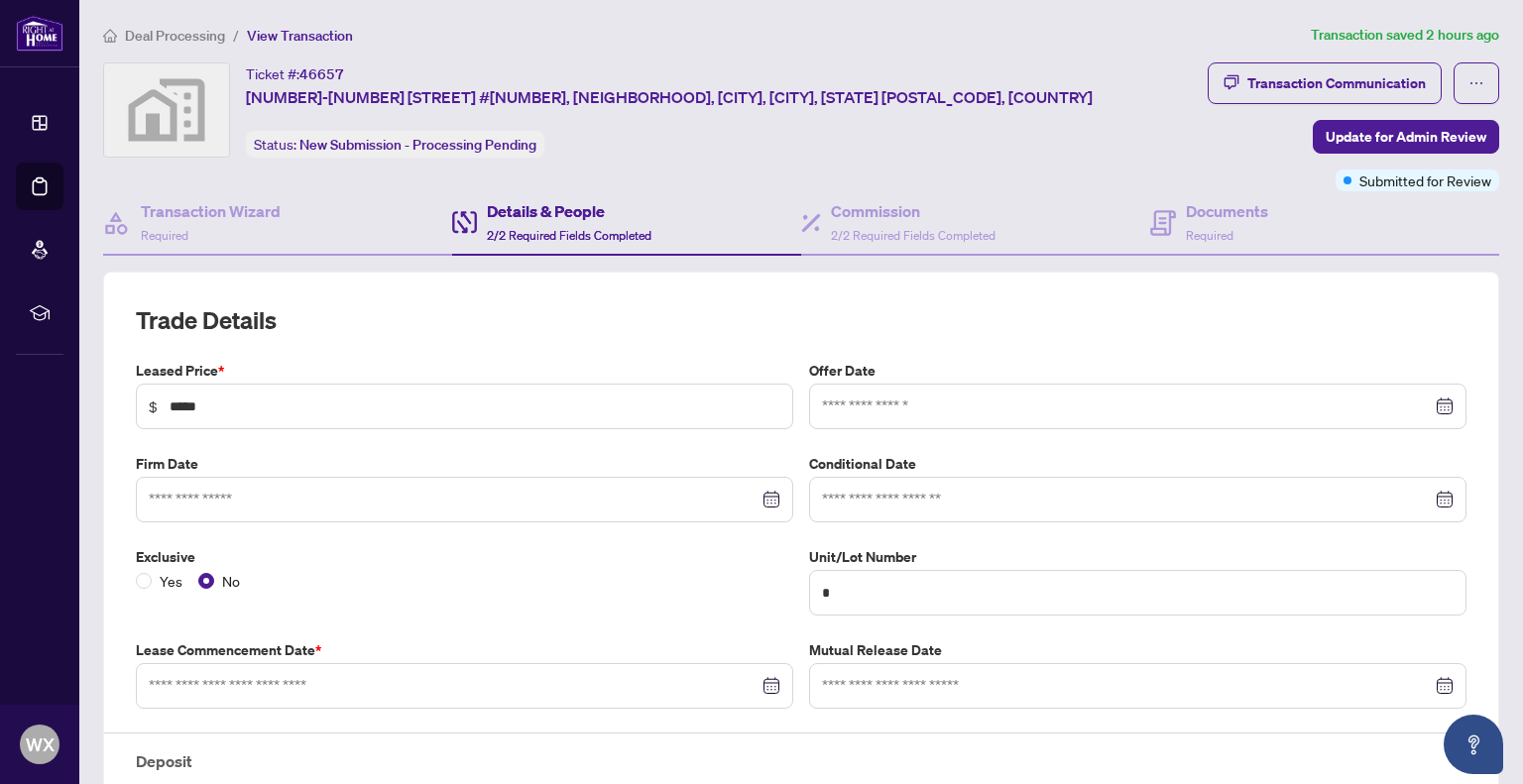 type on "**********" 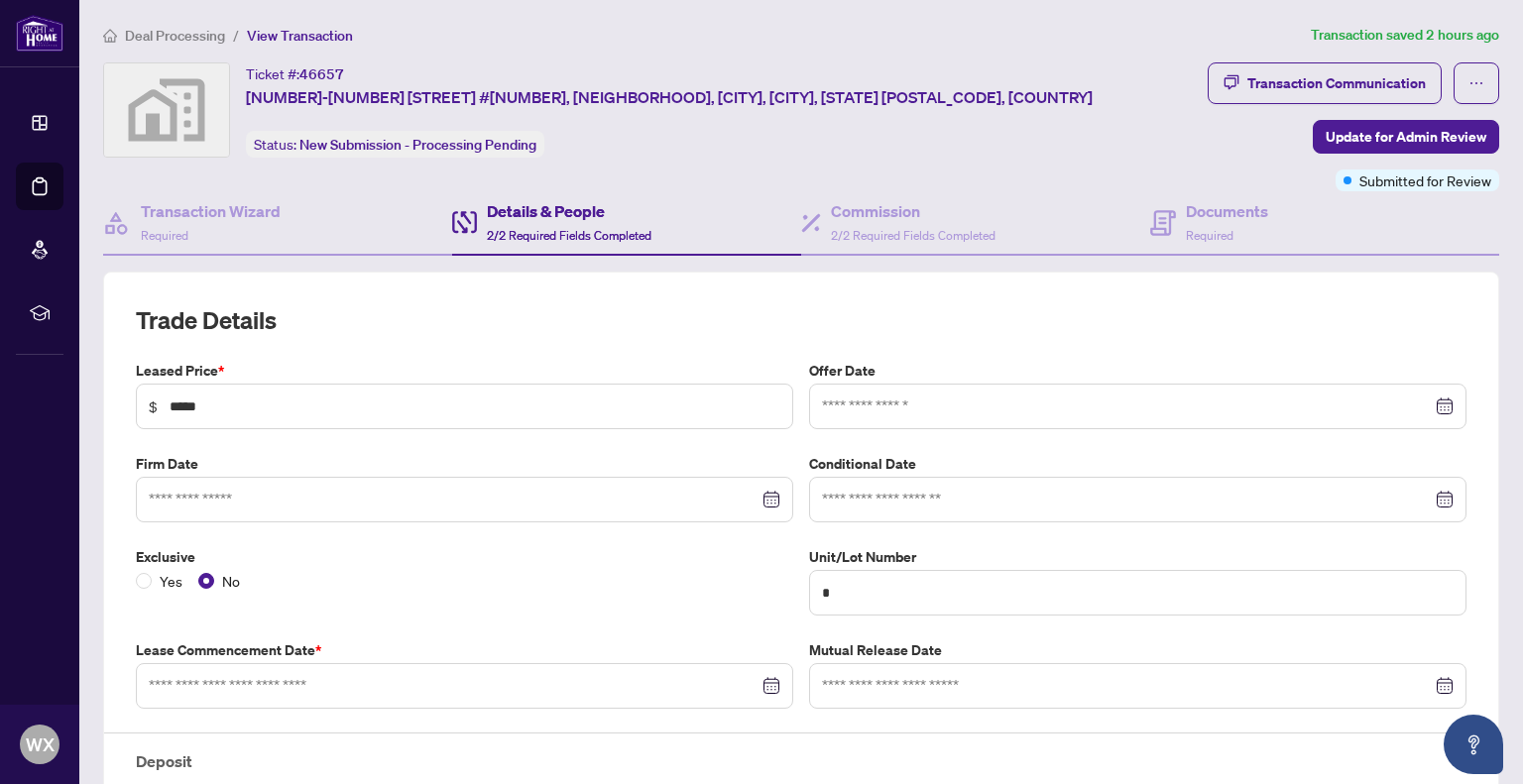type on "**********" 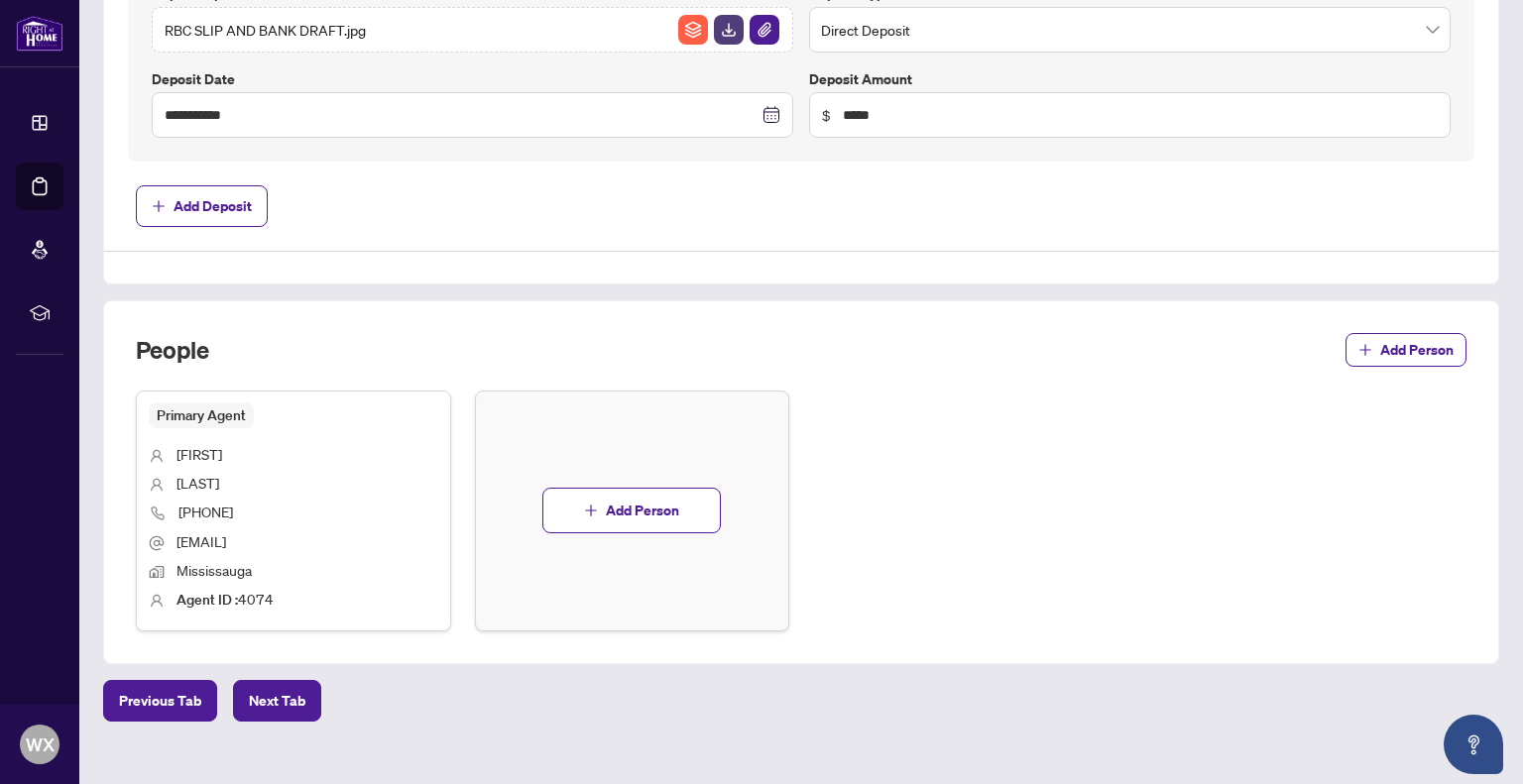 scroll, scrollTop: 901, scrollLeft: 0, axis: vertical 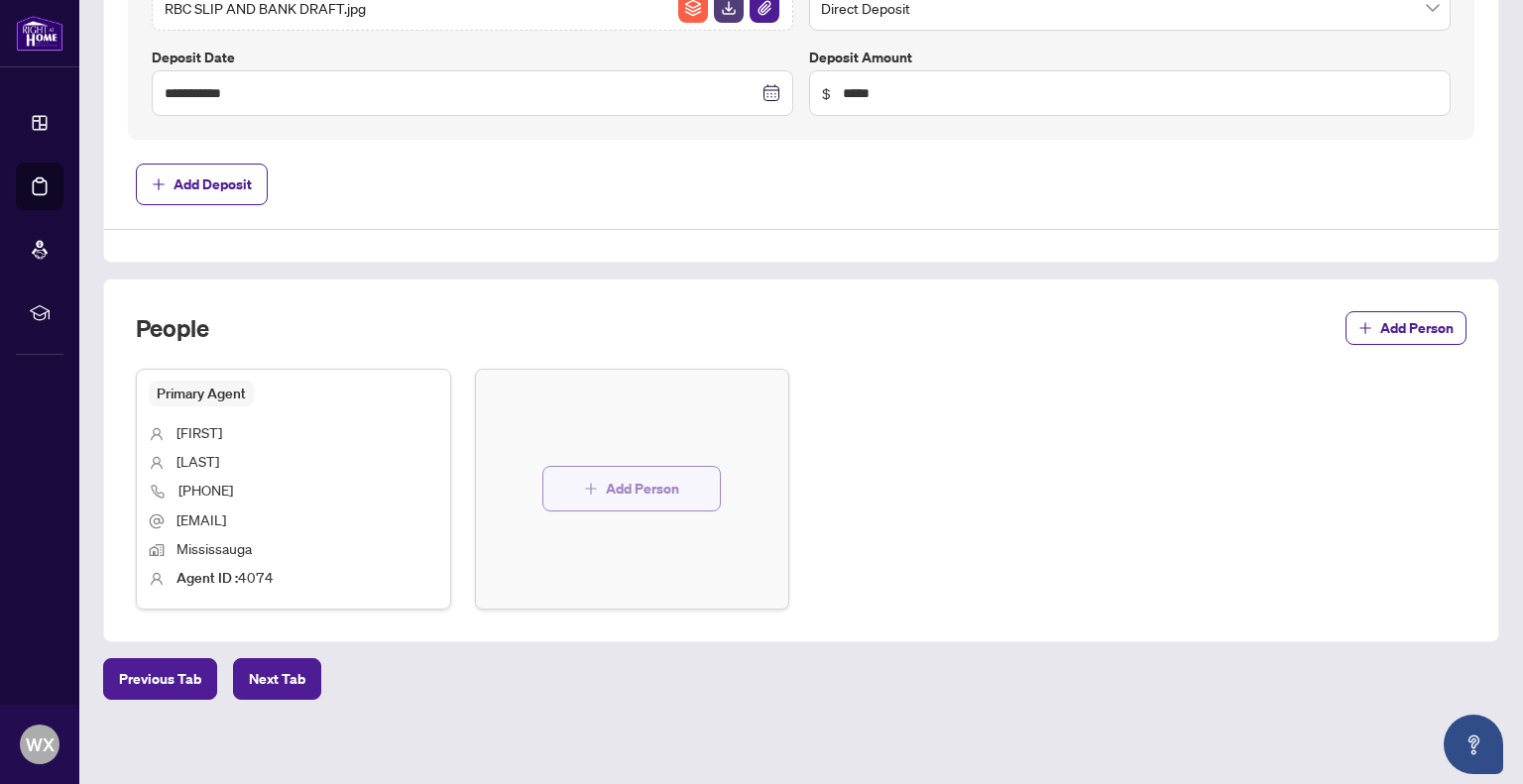 click on "Add Person" at bounding box center (643, 489) 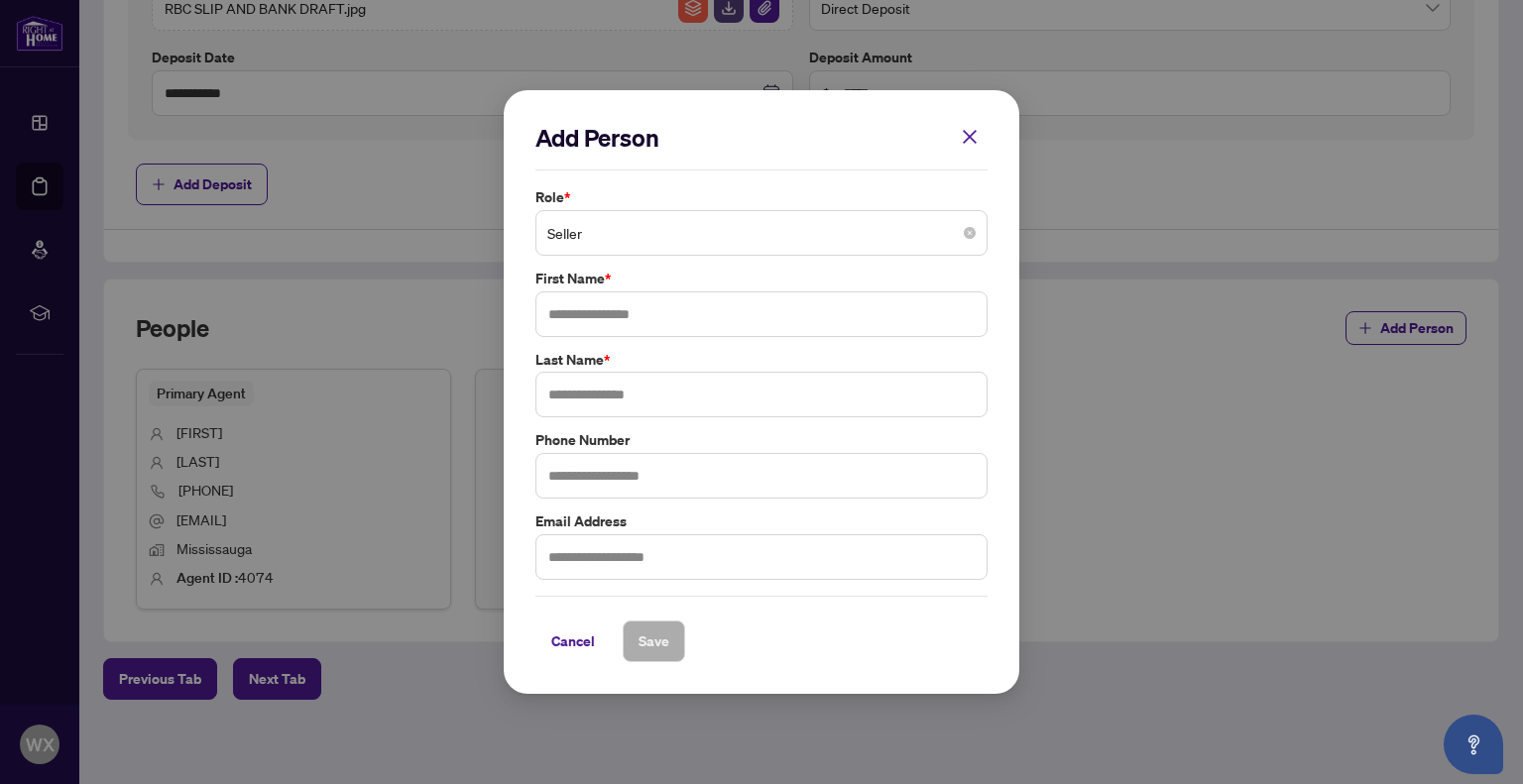 click on "Seller" at bounding box center [762, 233] 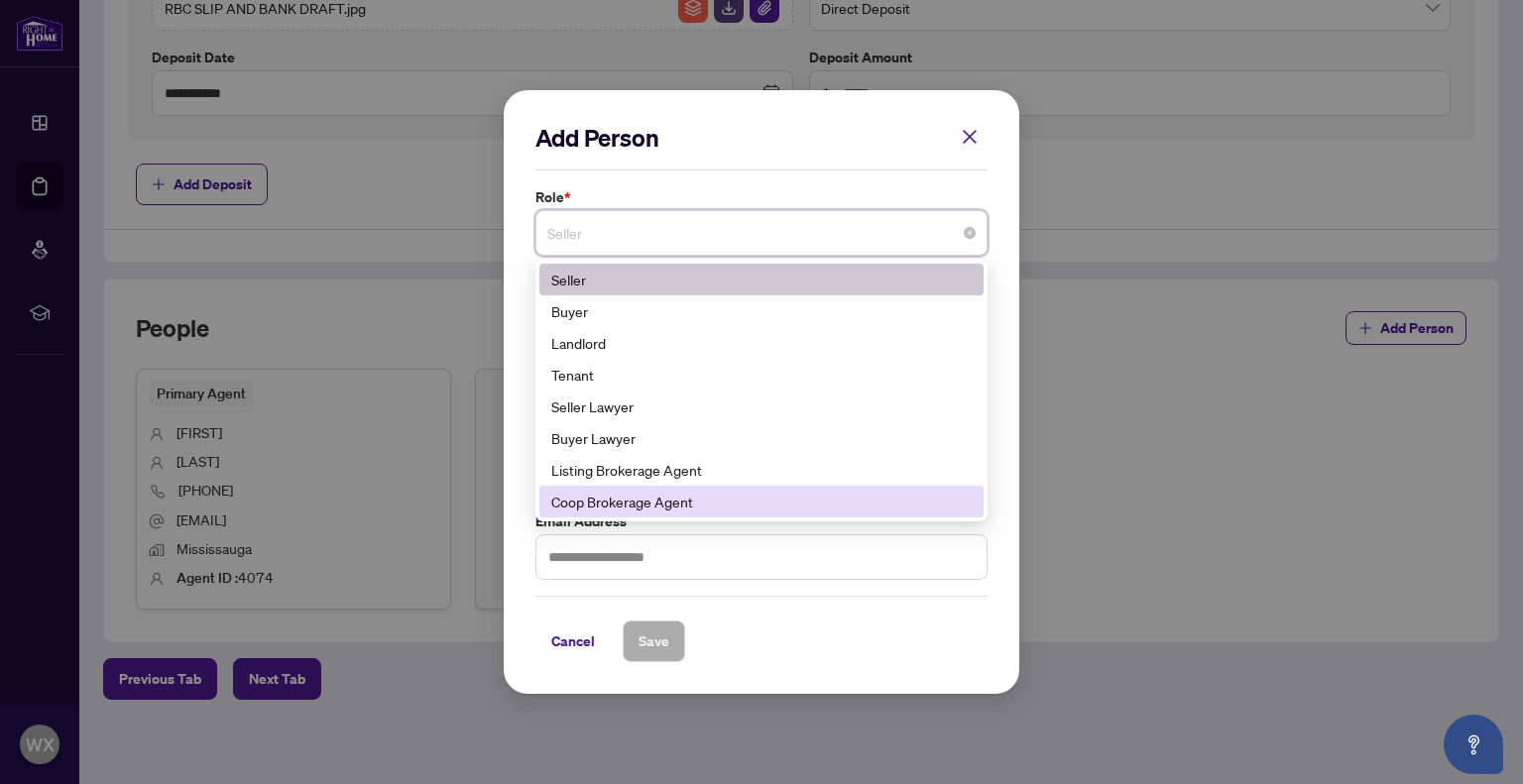 click on "Coop Brokerage Agent" at bounding box center [762, 502] 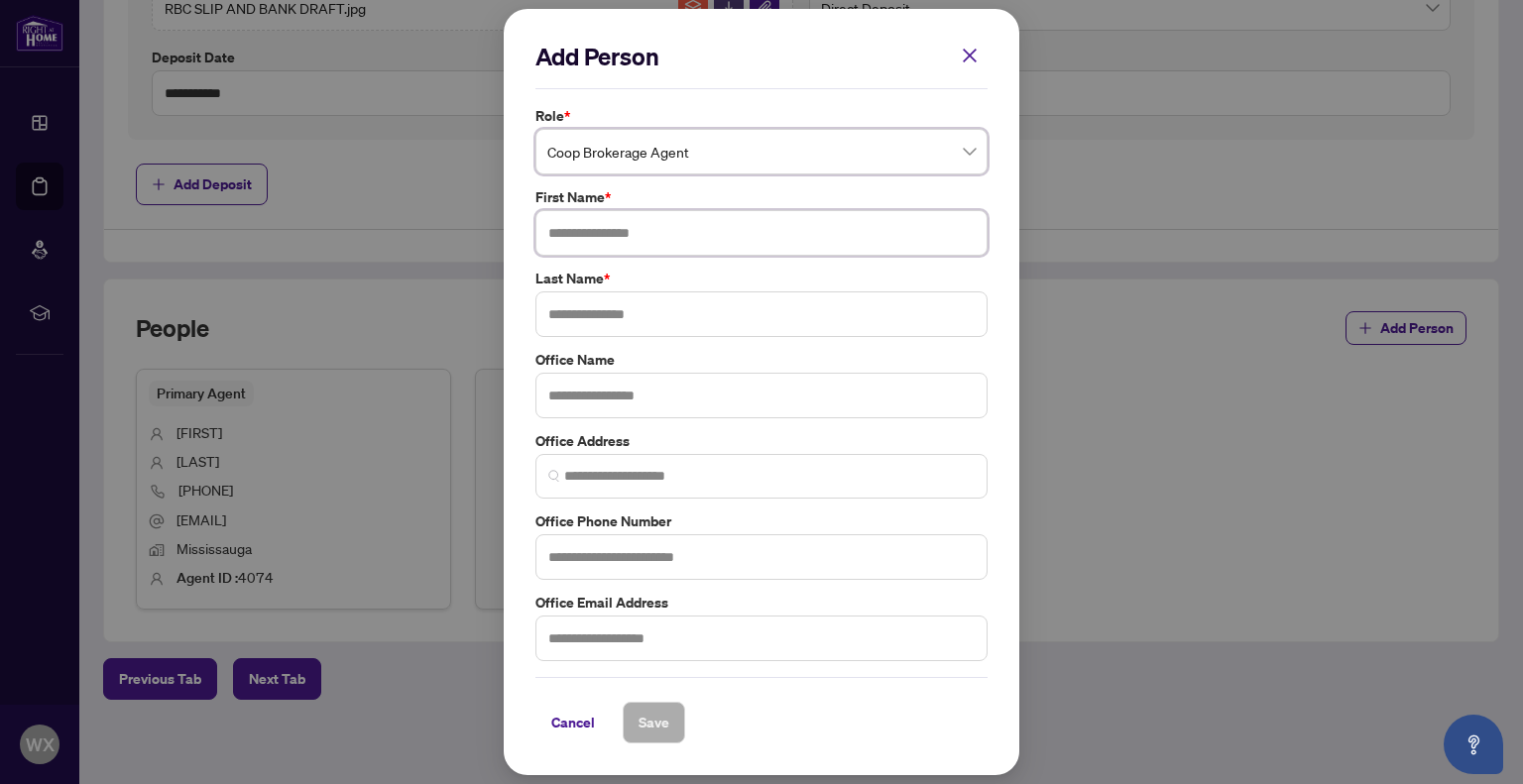 click at bounding box center (762, 233) 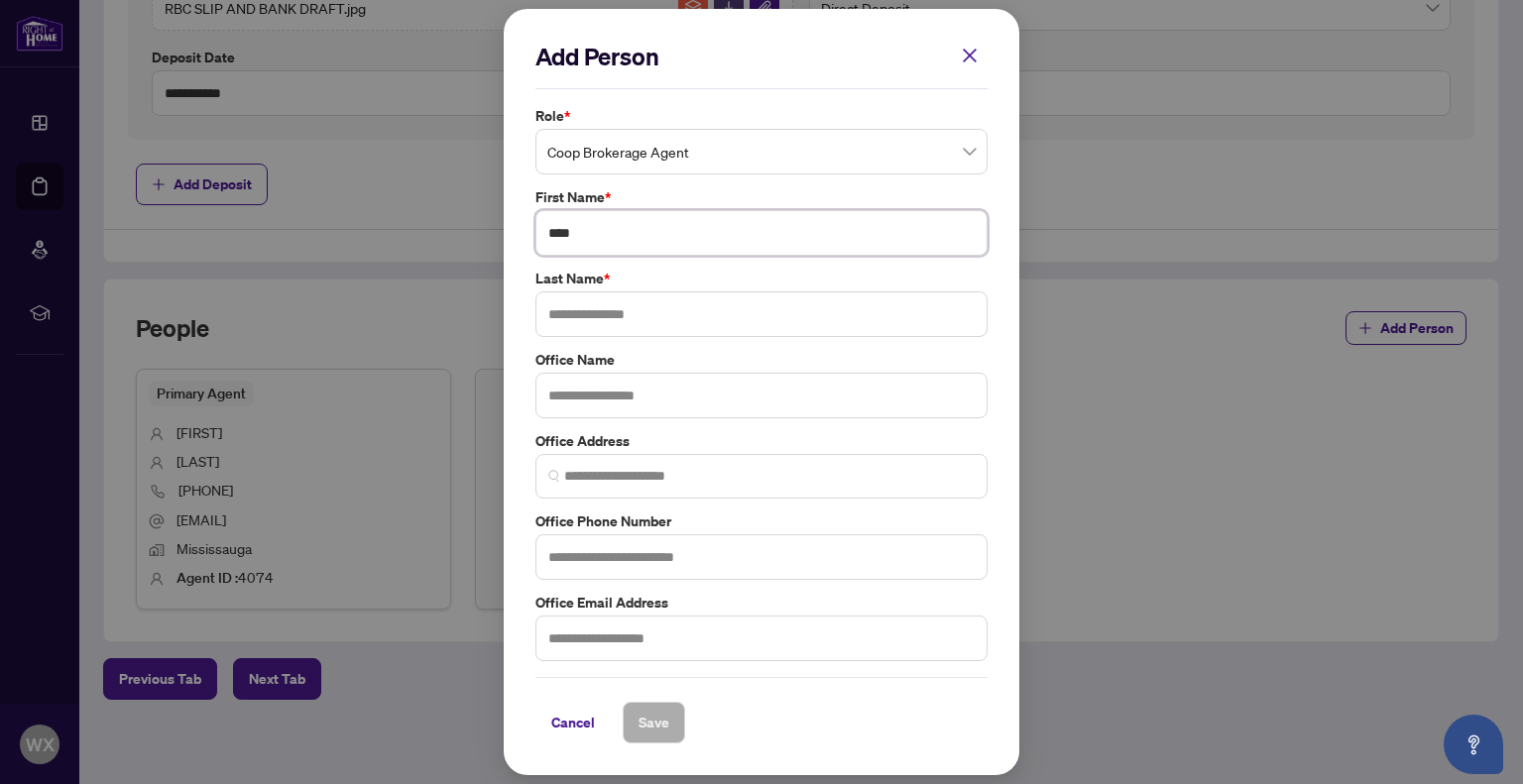 type on "****" 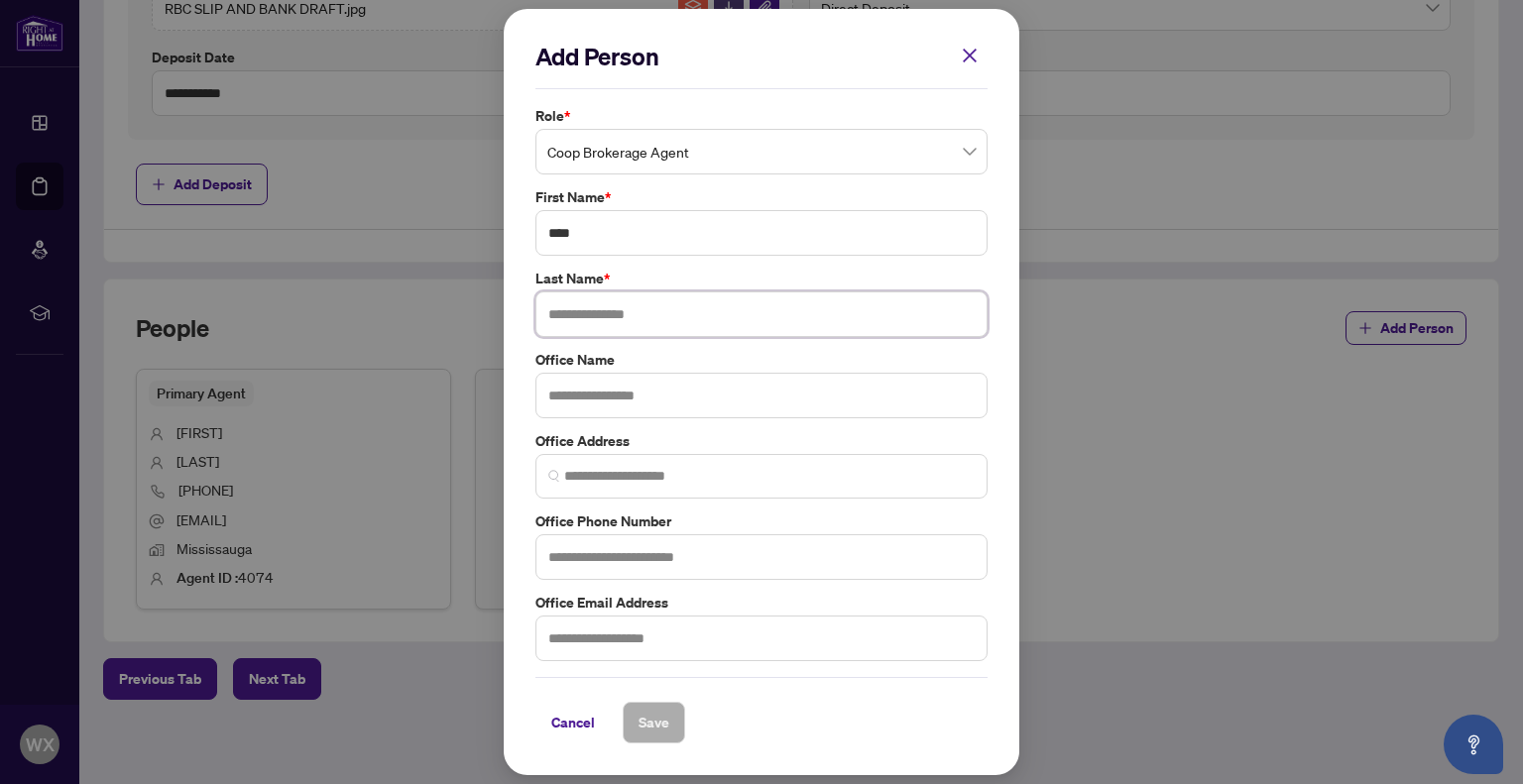 click at bounding box center (762, 314) 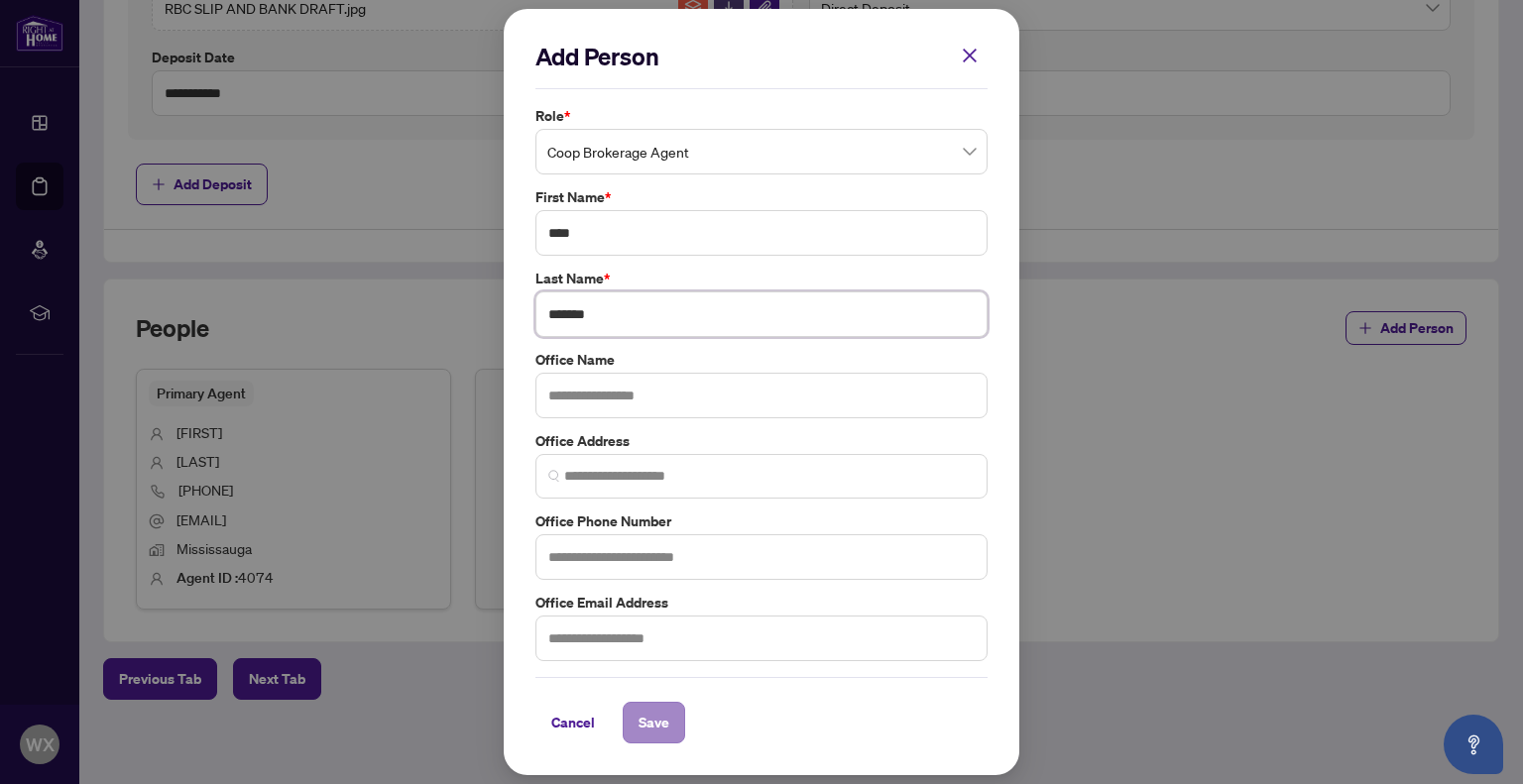 type on "*******" 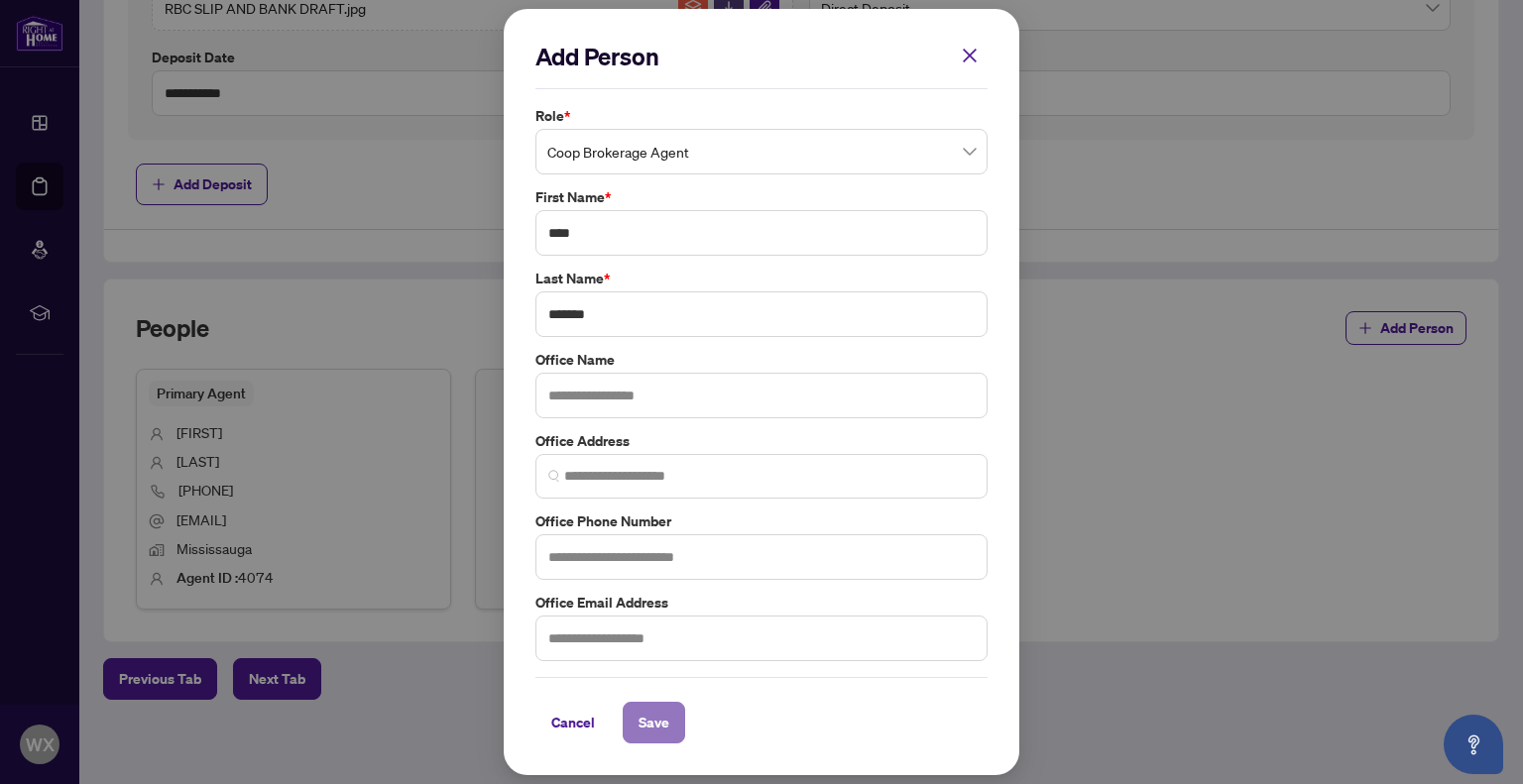 click on "Save" at bounding box center (653, 723) 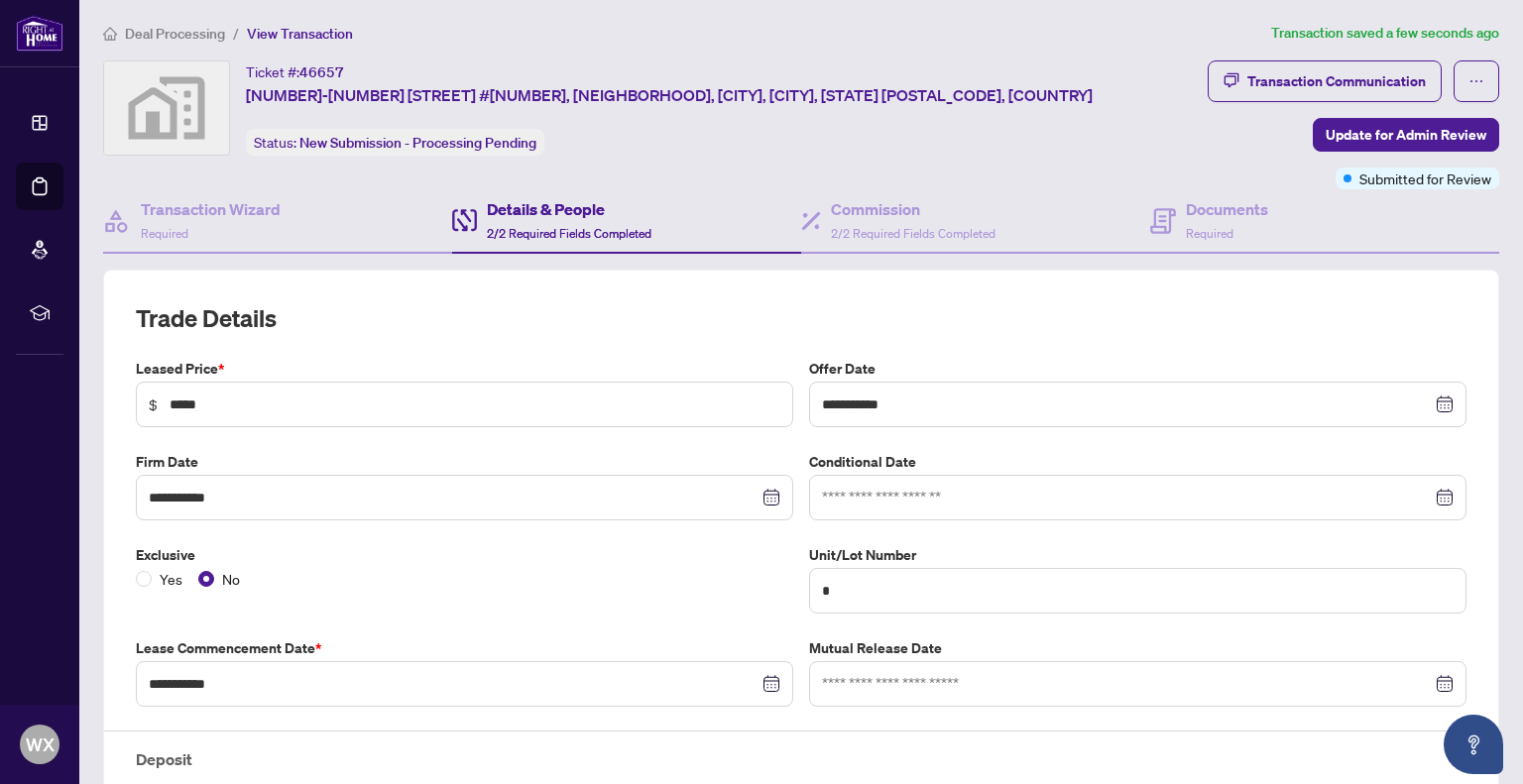 scroll, scrollTop: 0, scrollLeft: 0, axis: both 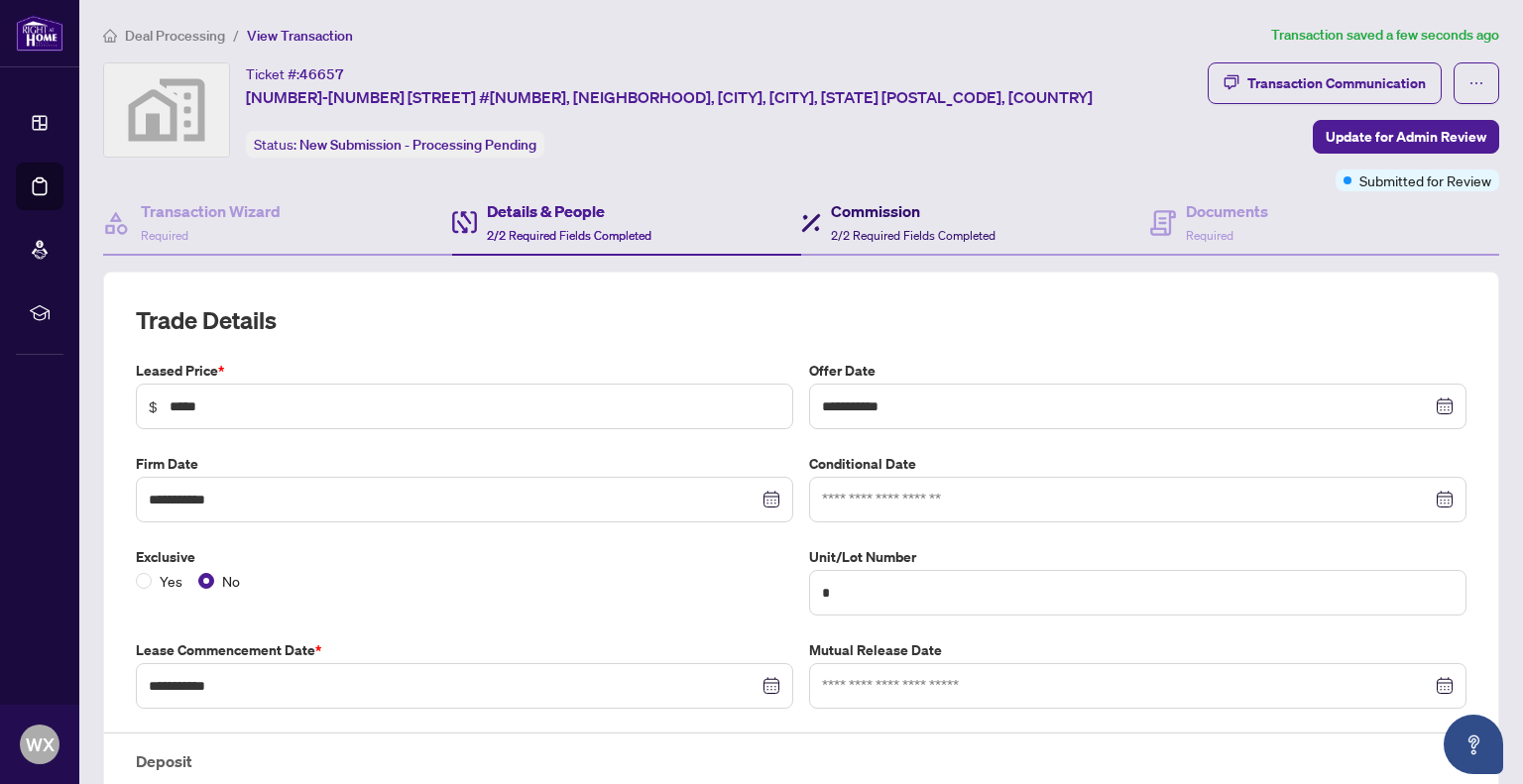 click on "Commission" at bounding box center (913, 211) 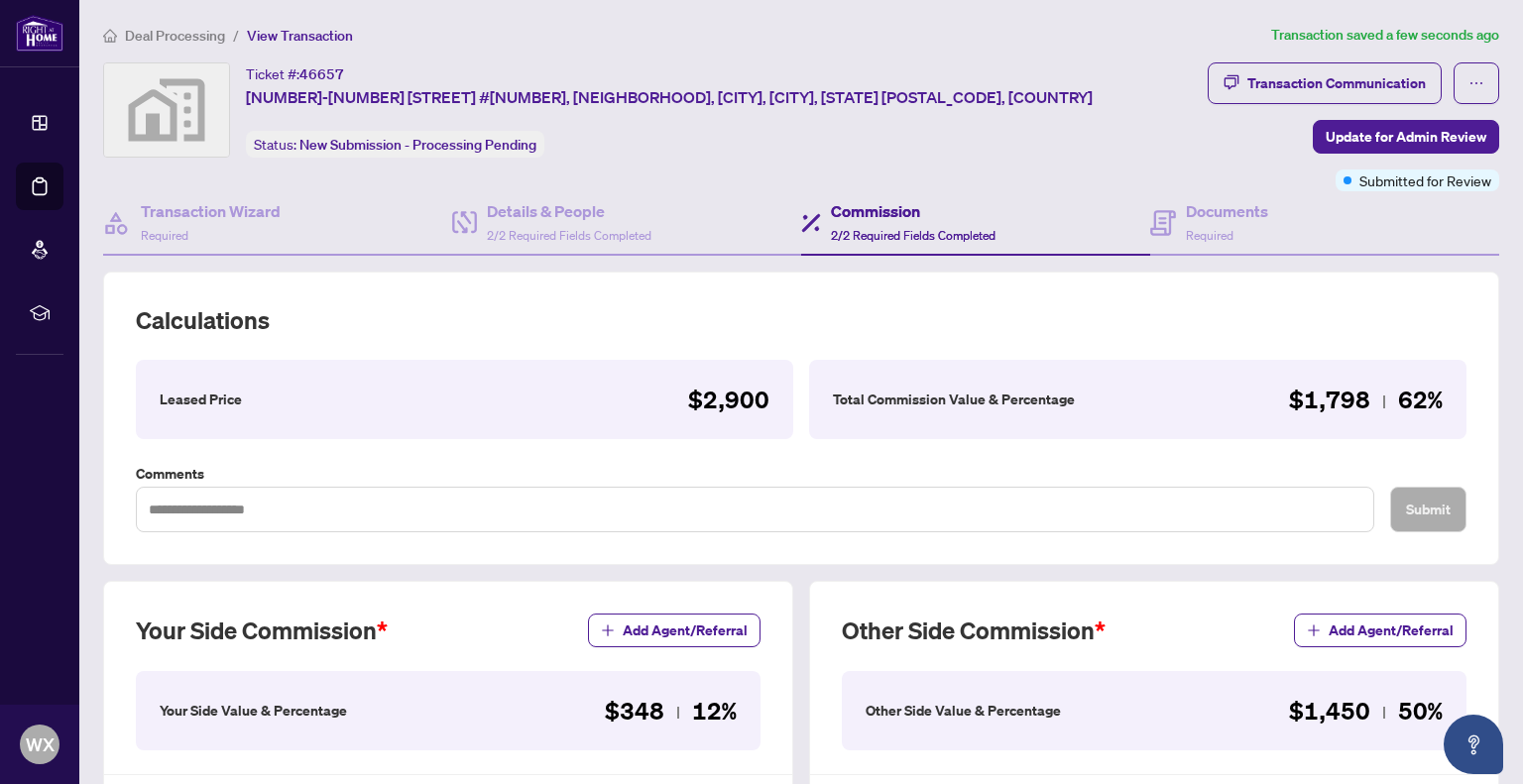 scroll, scrollTop: 297, scrollLeft: 0, axis: vertical 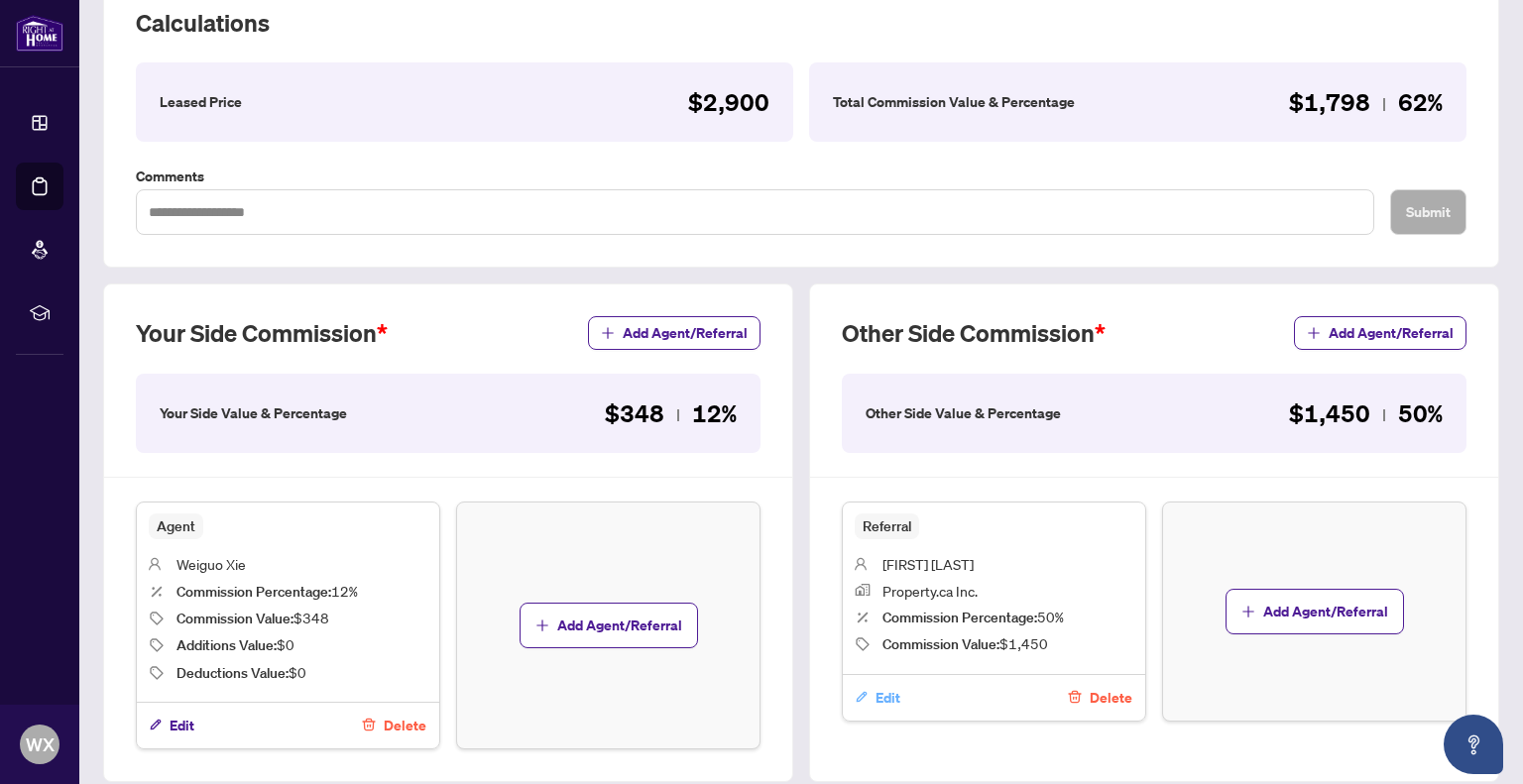click on "Edit" at bounding box center [887, 698] 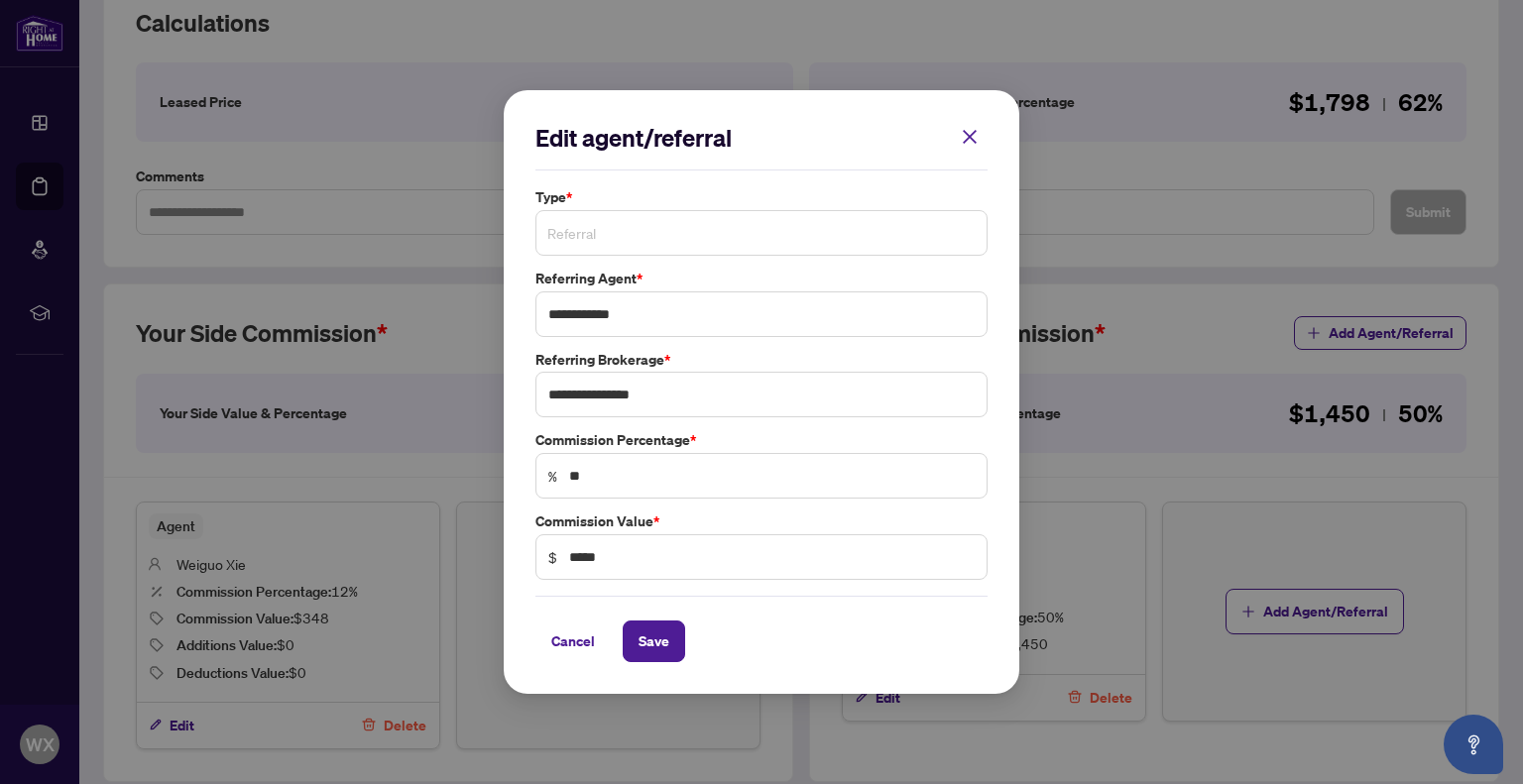 click on "Referral" at bounding box center (762, 233) 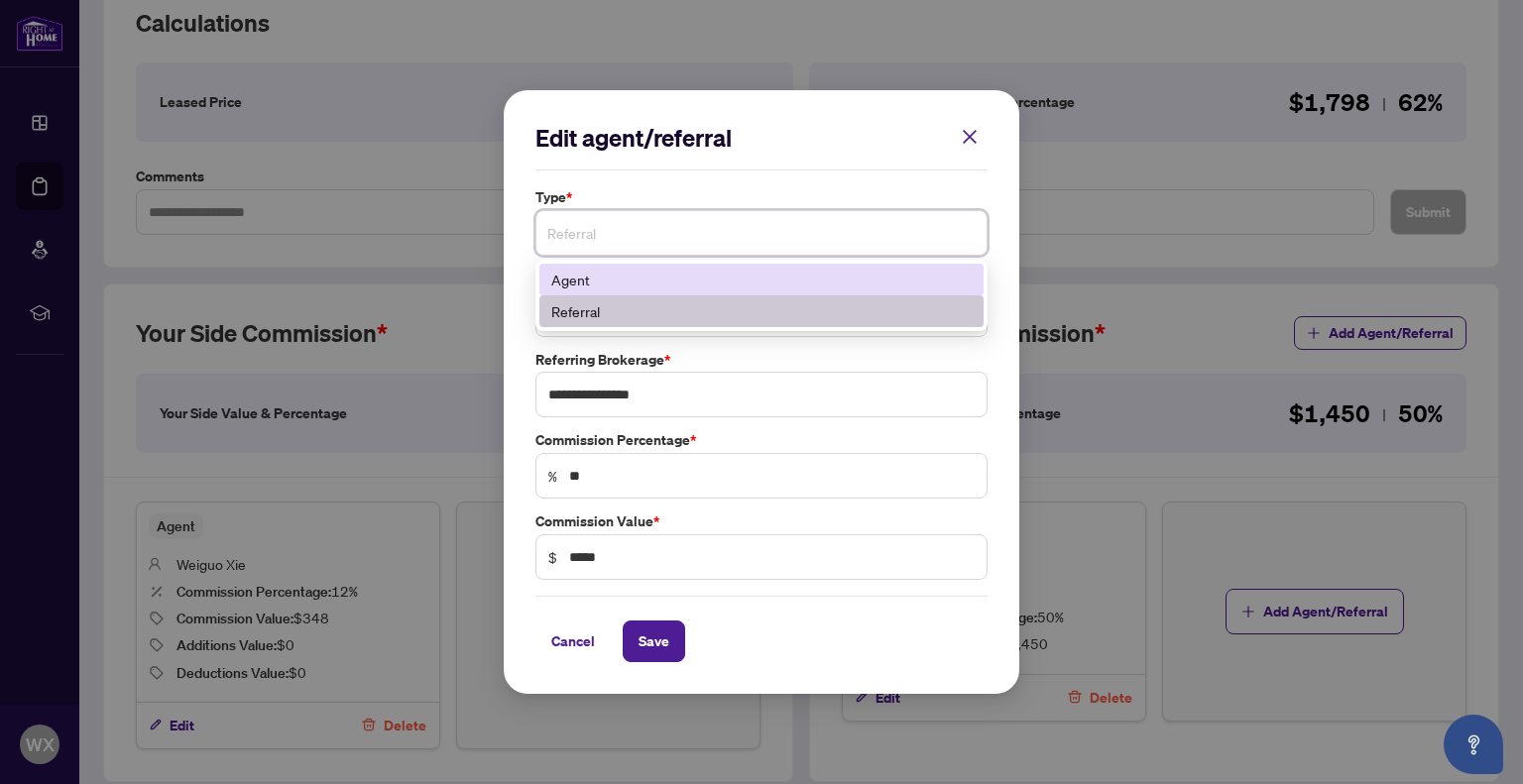 click on "Agent" at bounding box center [762, 280] 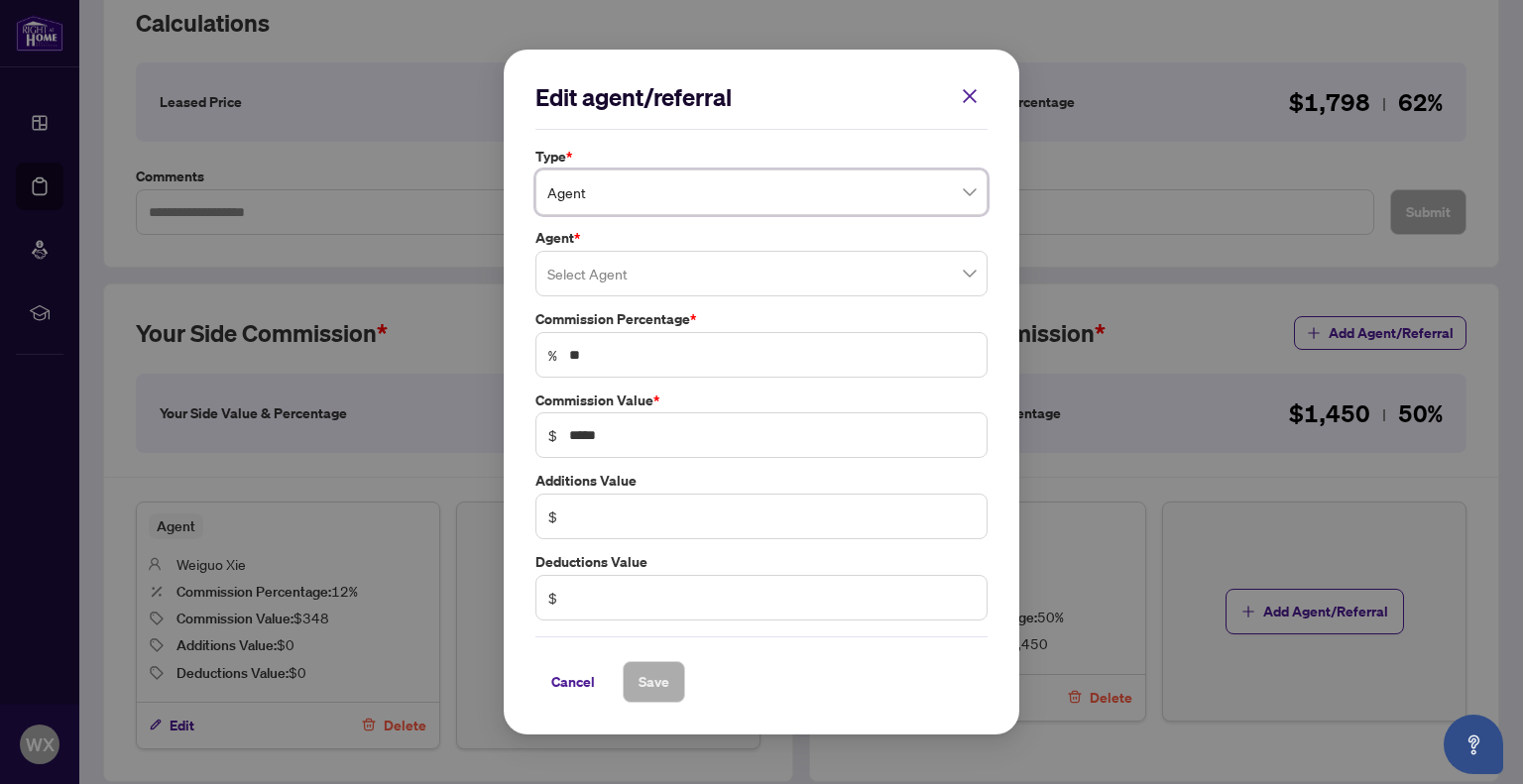 click on "Cancel Save" at bounding box center [762, 669] 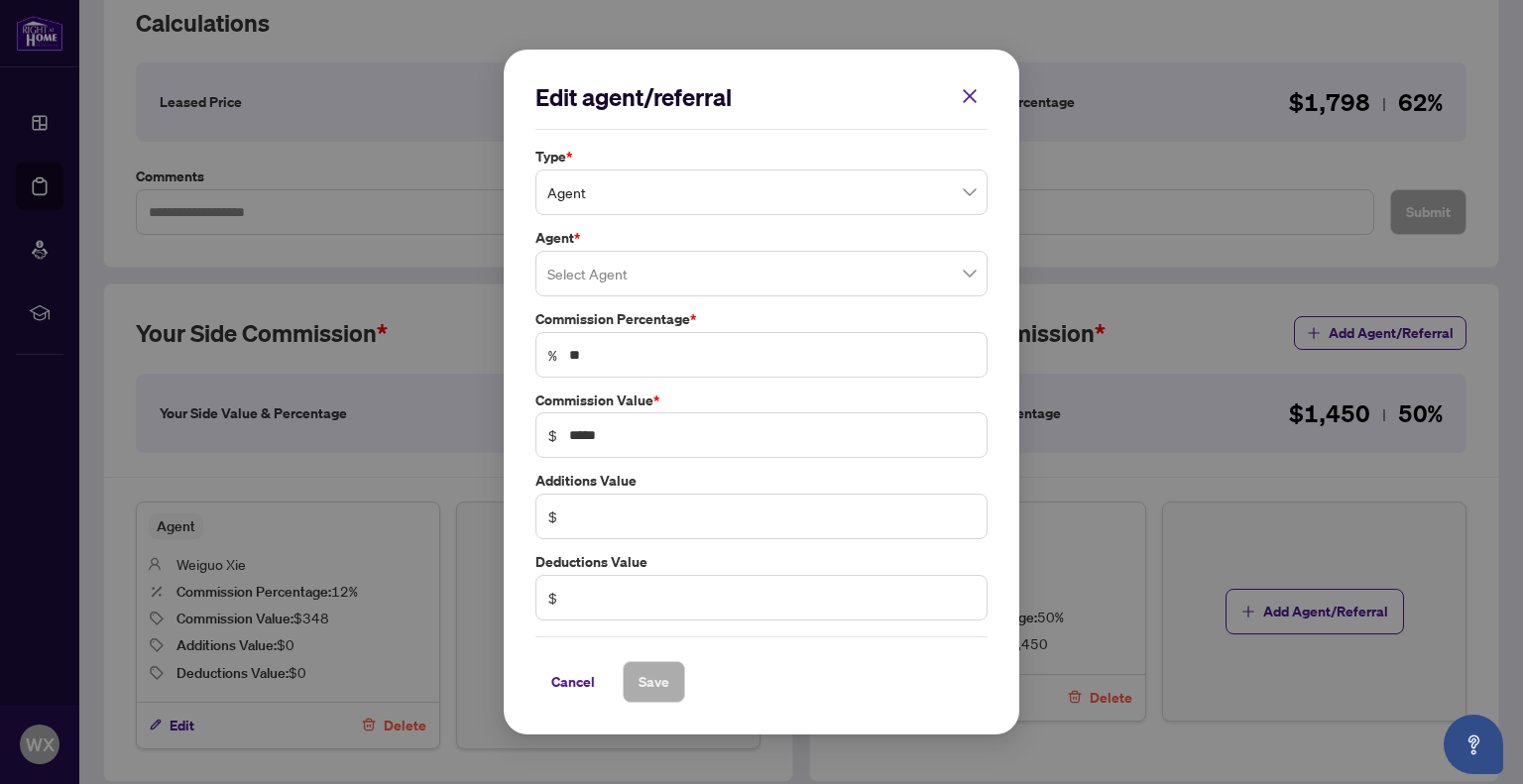 click at bounding box center [762, 274] 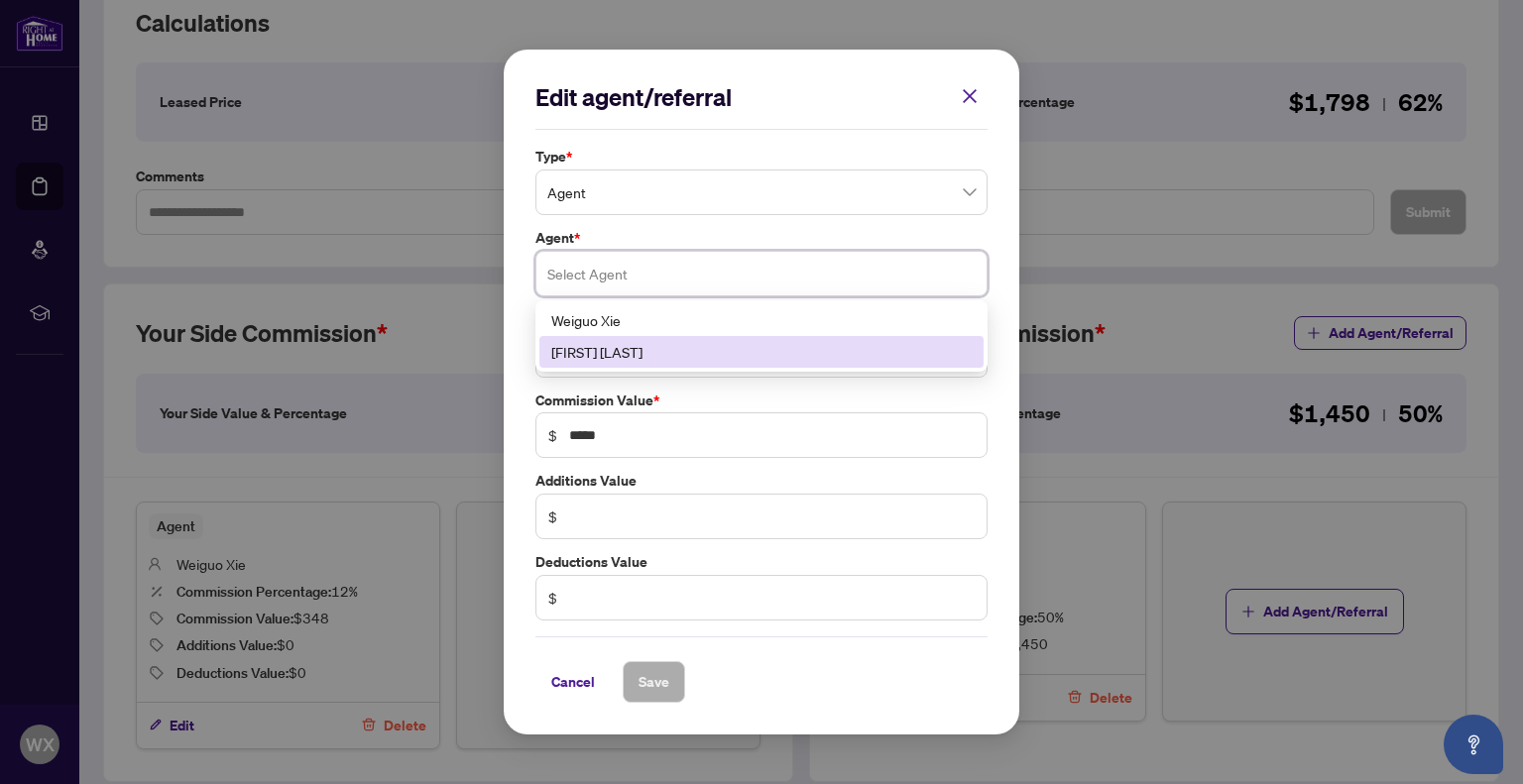 click on "[FIRST] [LAST]" at bounding box center [762, 352] 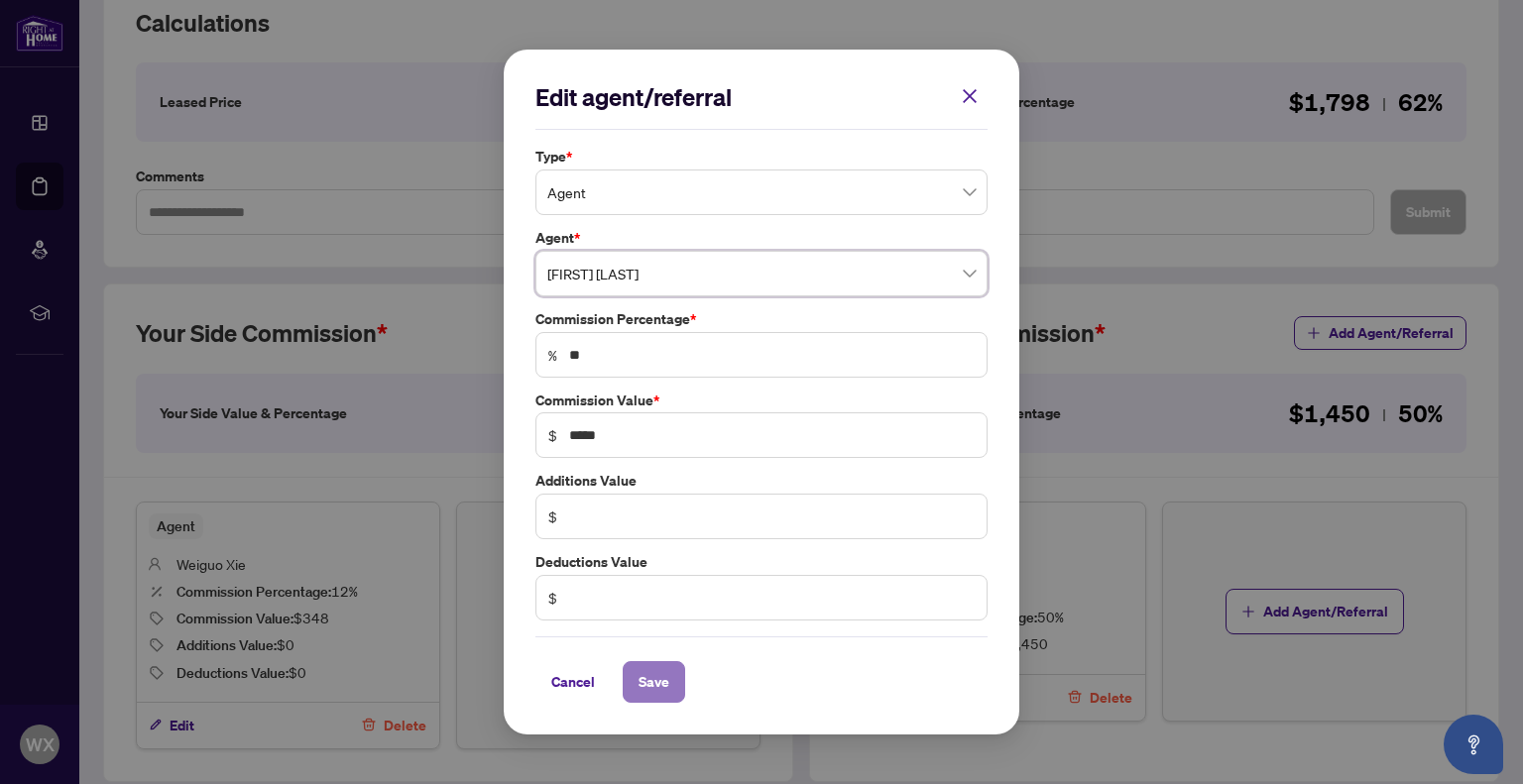 click on "Save" at bounding box center [653, 682] 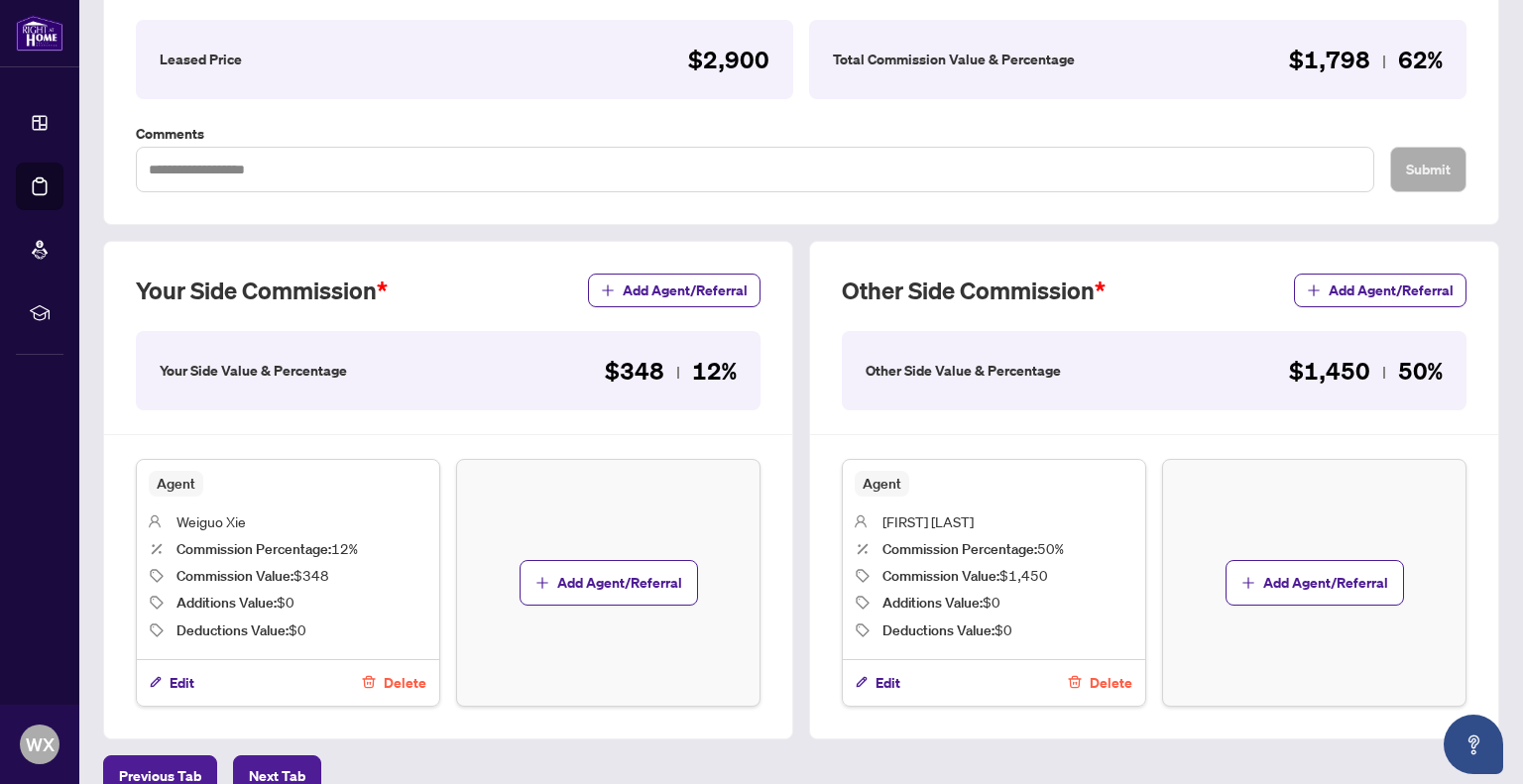 scroll, scrollTop: 435, scrollLeft: 0, axis: vertical 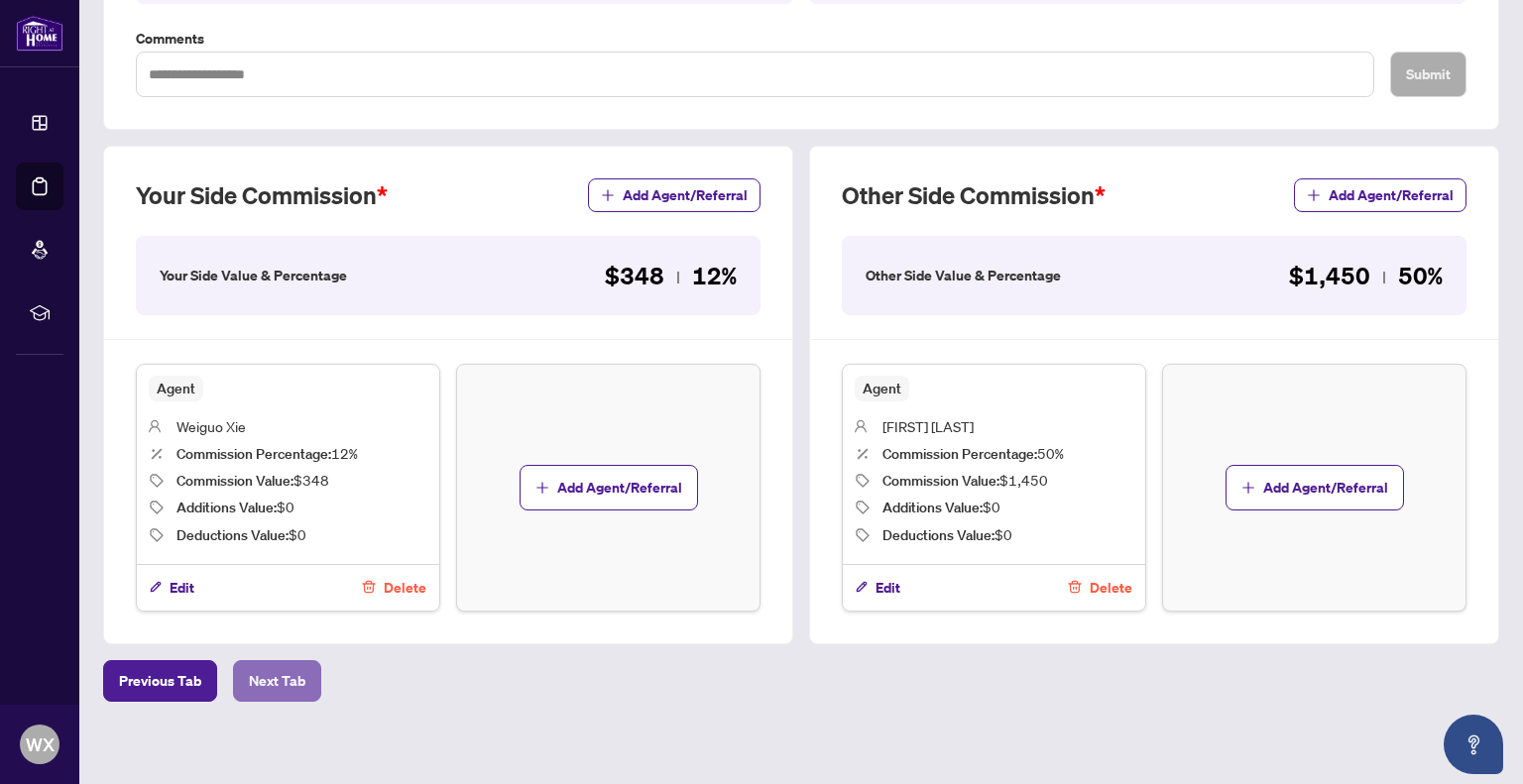 click on "Next Tab" at bounding box center [277, 681] 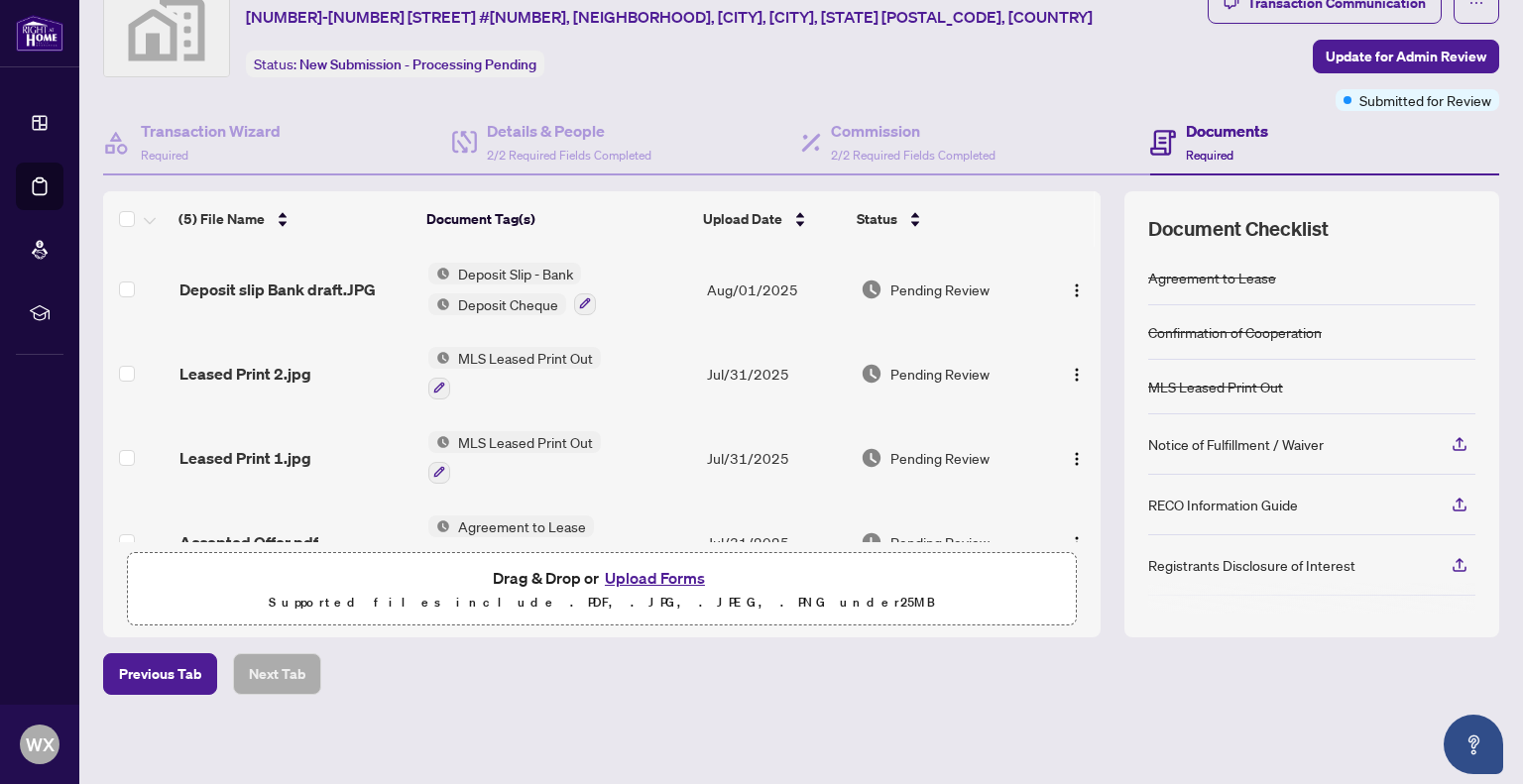 scroll, scrollTop: 0, scrollLeft: 0, axis: both 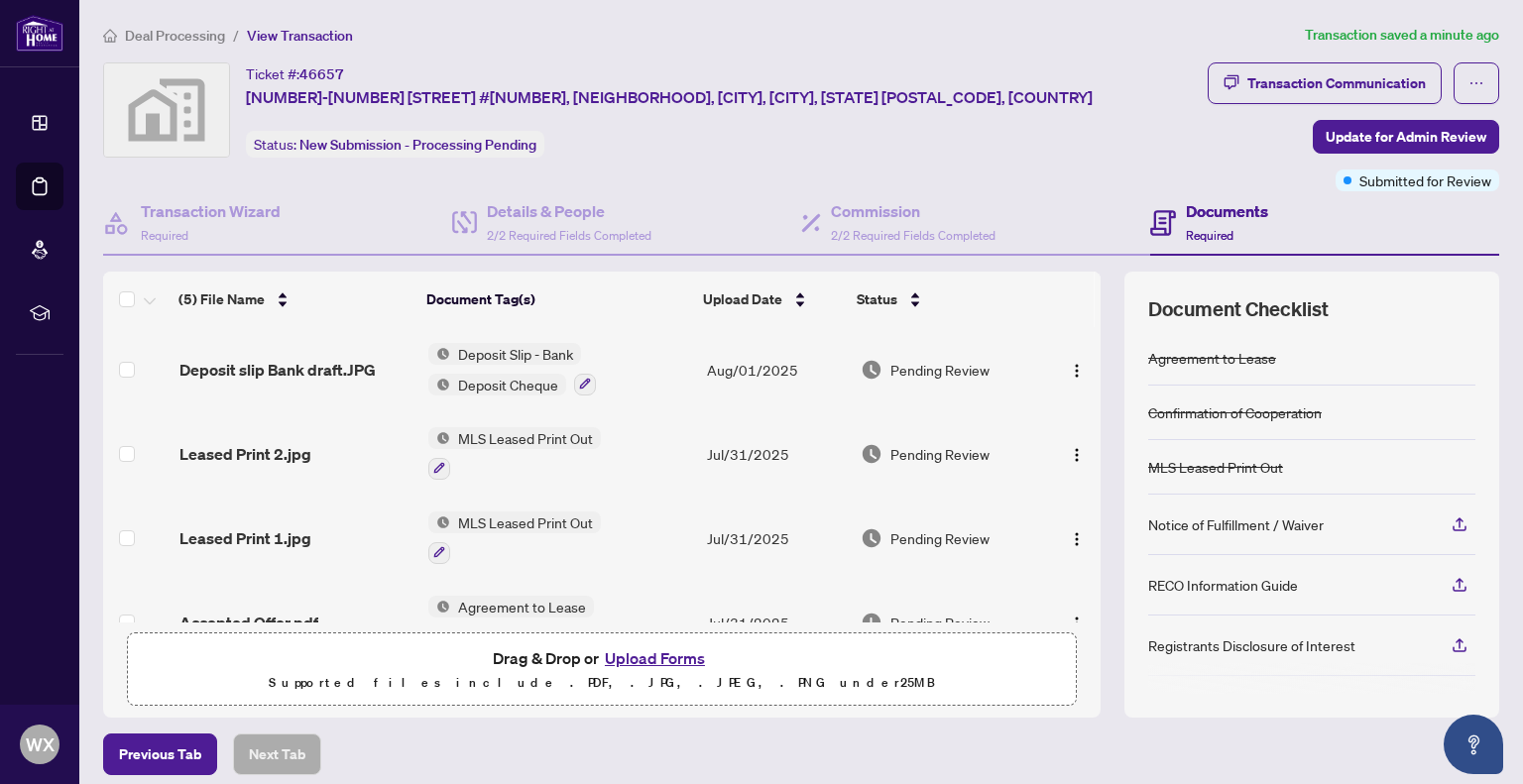 click on "Ticket #:  [NUMBER] [NUMBER]-[NUMBER] [STREET] #[NUMBER], [NEIGHBORHOOD], [CITY], [CITY], [STATE] [POSTAL_CODE], [COUNTRY] Status:   New Submission - Processing Pending" at bounding box center (651, 110) 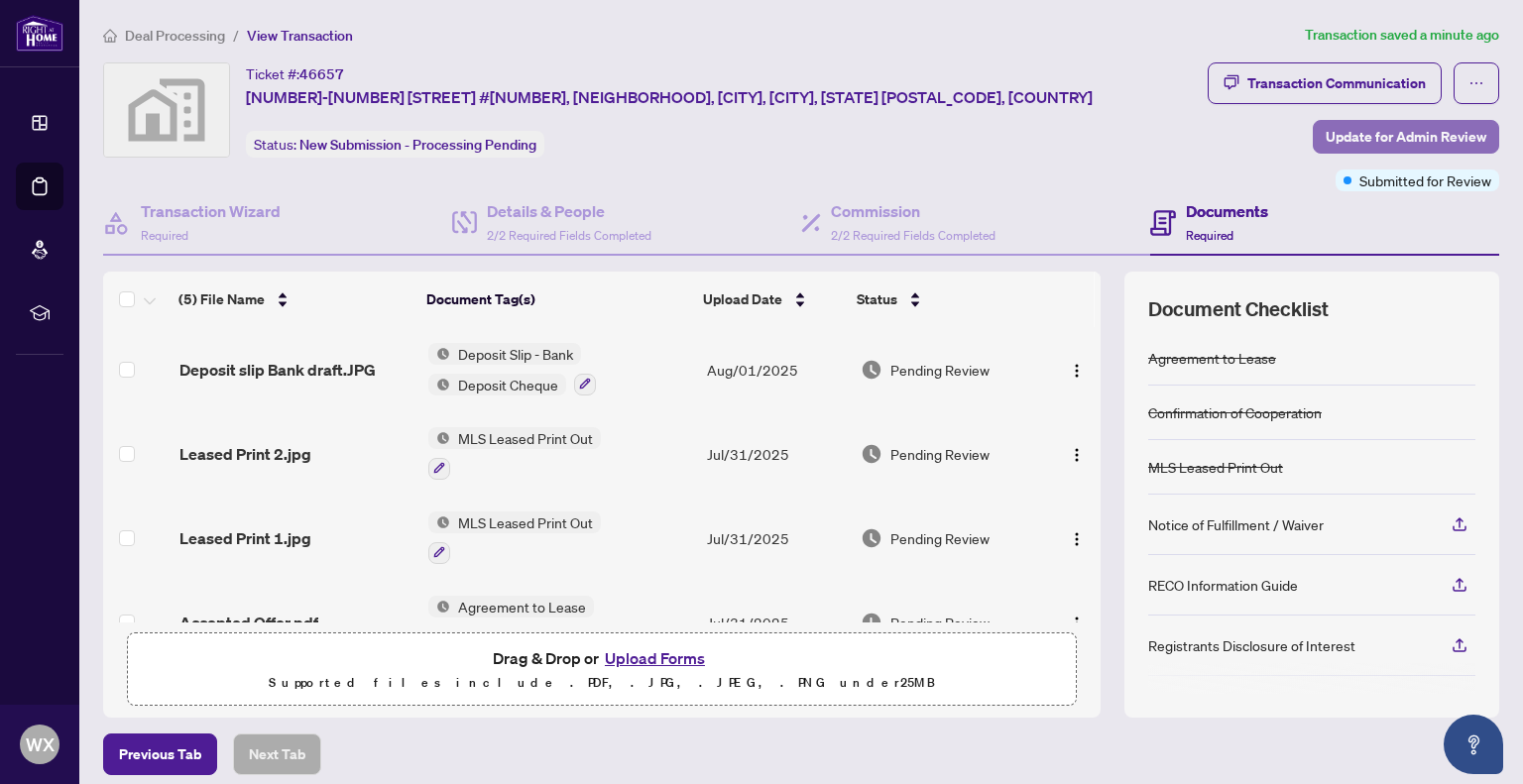 click on "Update for Admin Review" at bounding box center (1406, 137) 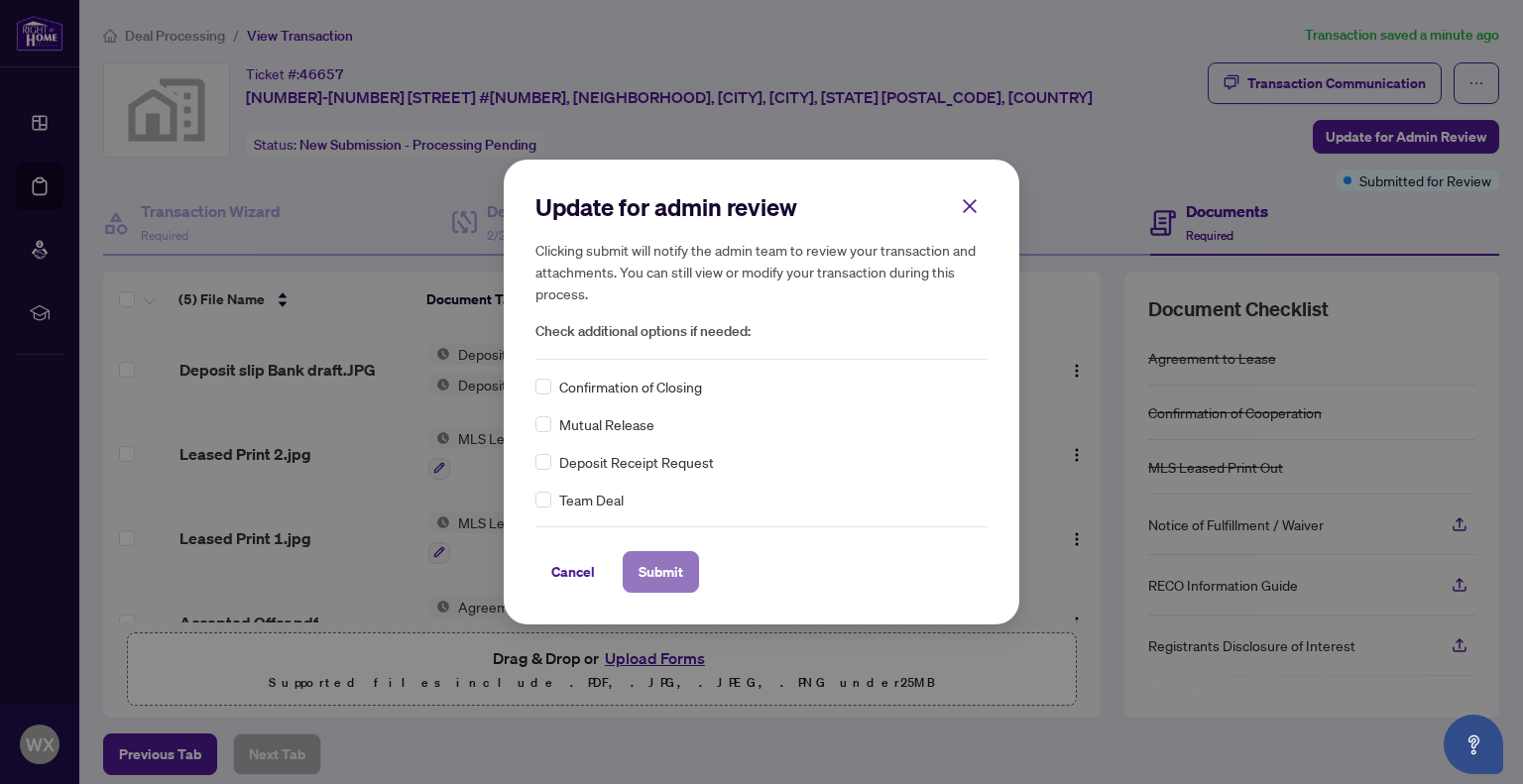 click on "Submit" at bounding box center [660, 572] 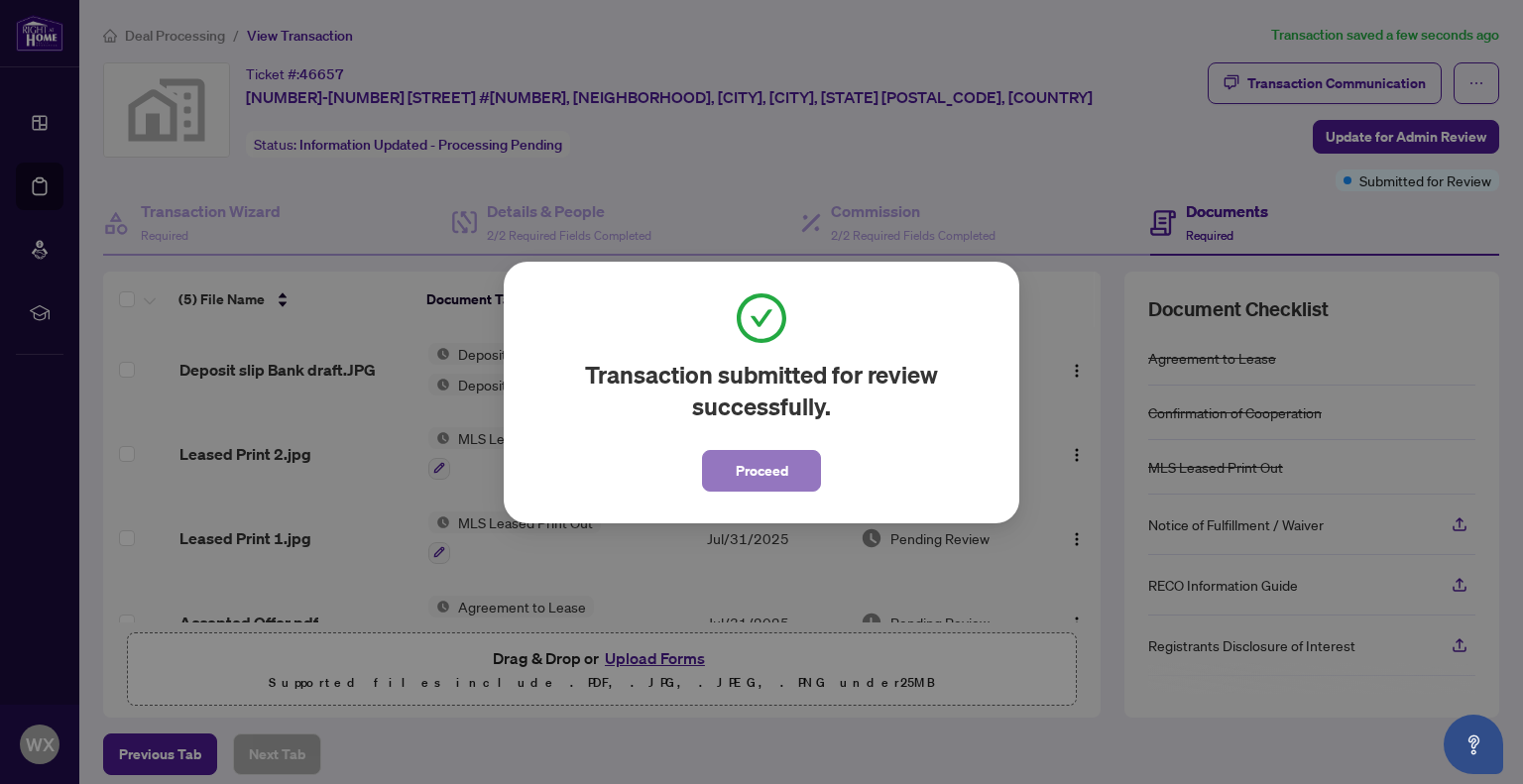 click on "Proceed" at bounding box center (762, 471) 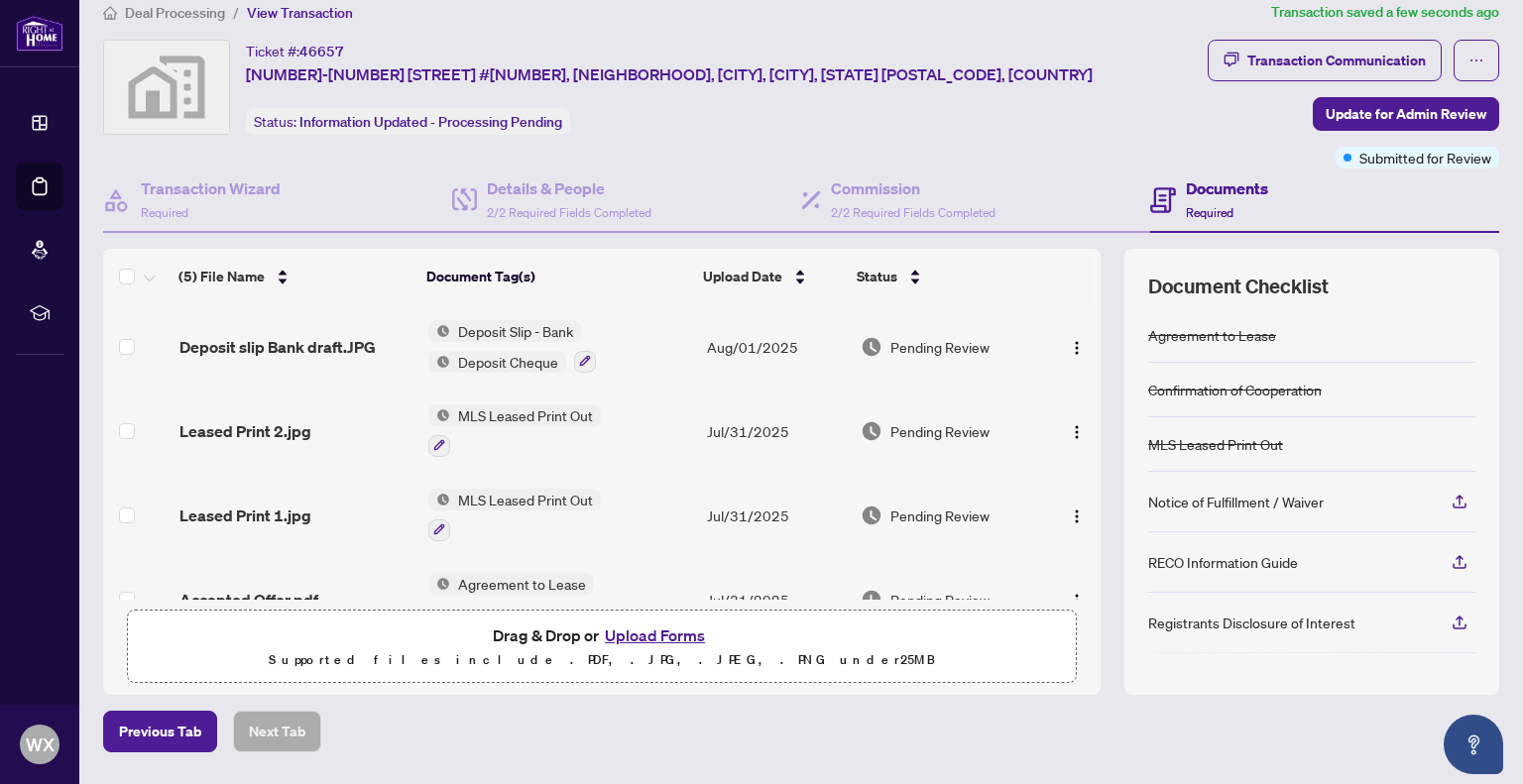 scroll, scrollTop: 0, scrollLeft: 0, axis: both 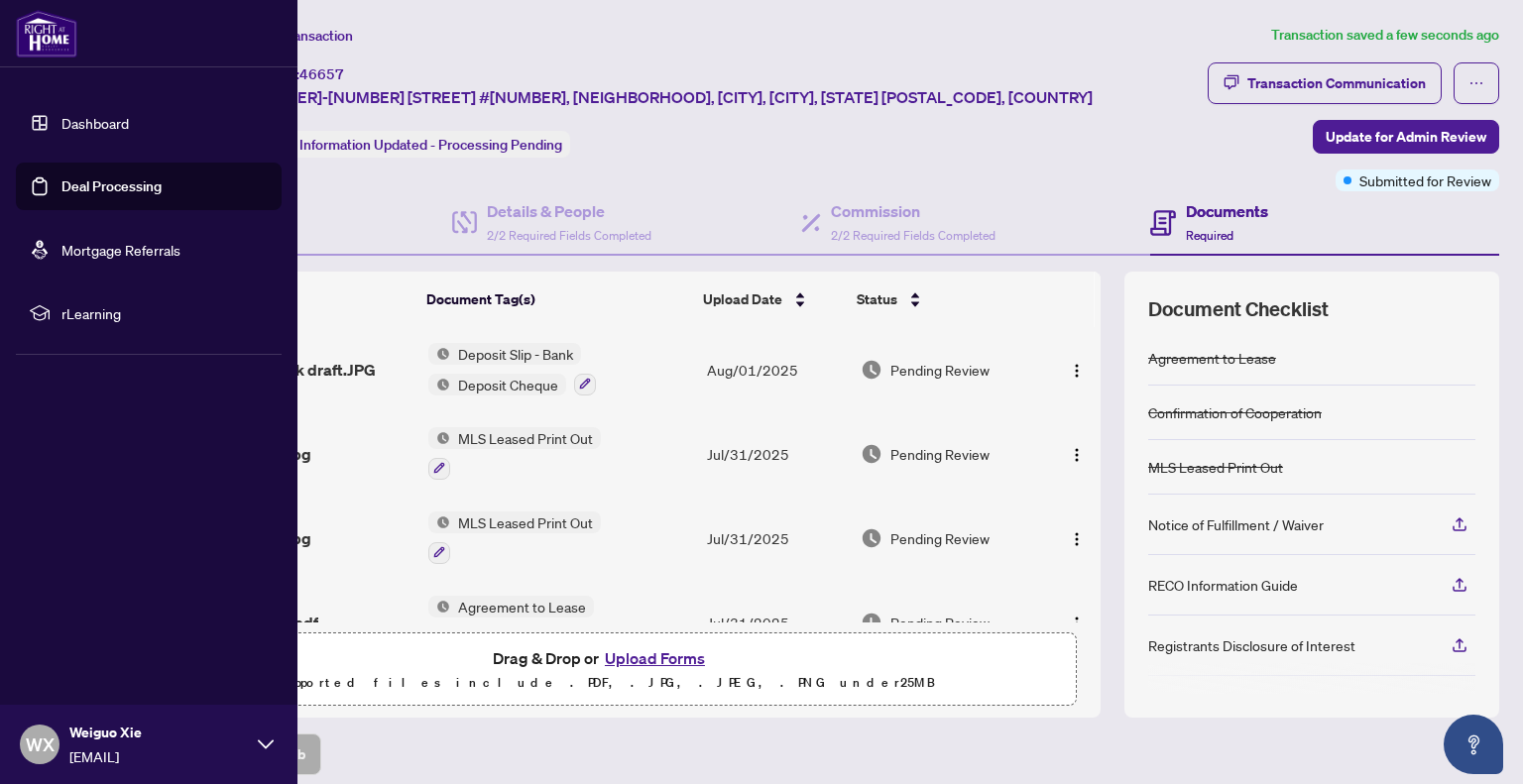 click on "Deal Processing" at bounding box center [111, 186] 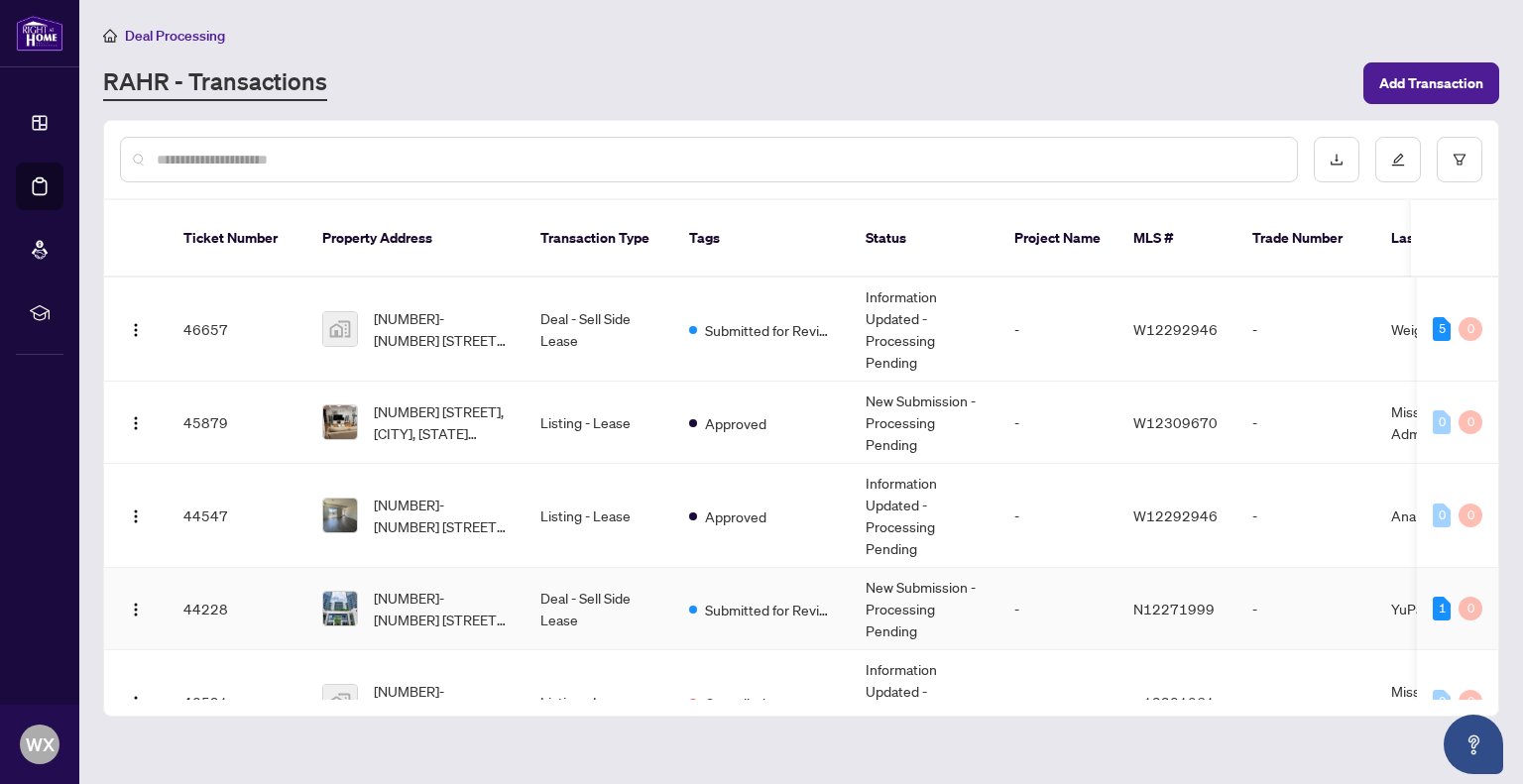 click on "New Submission - Processing Pending" at bounding box center [924, 609] 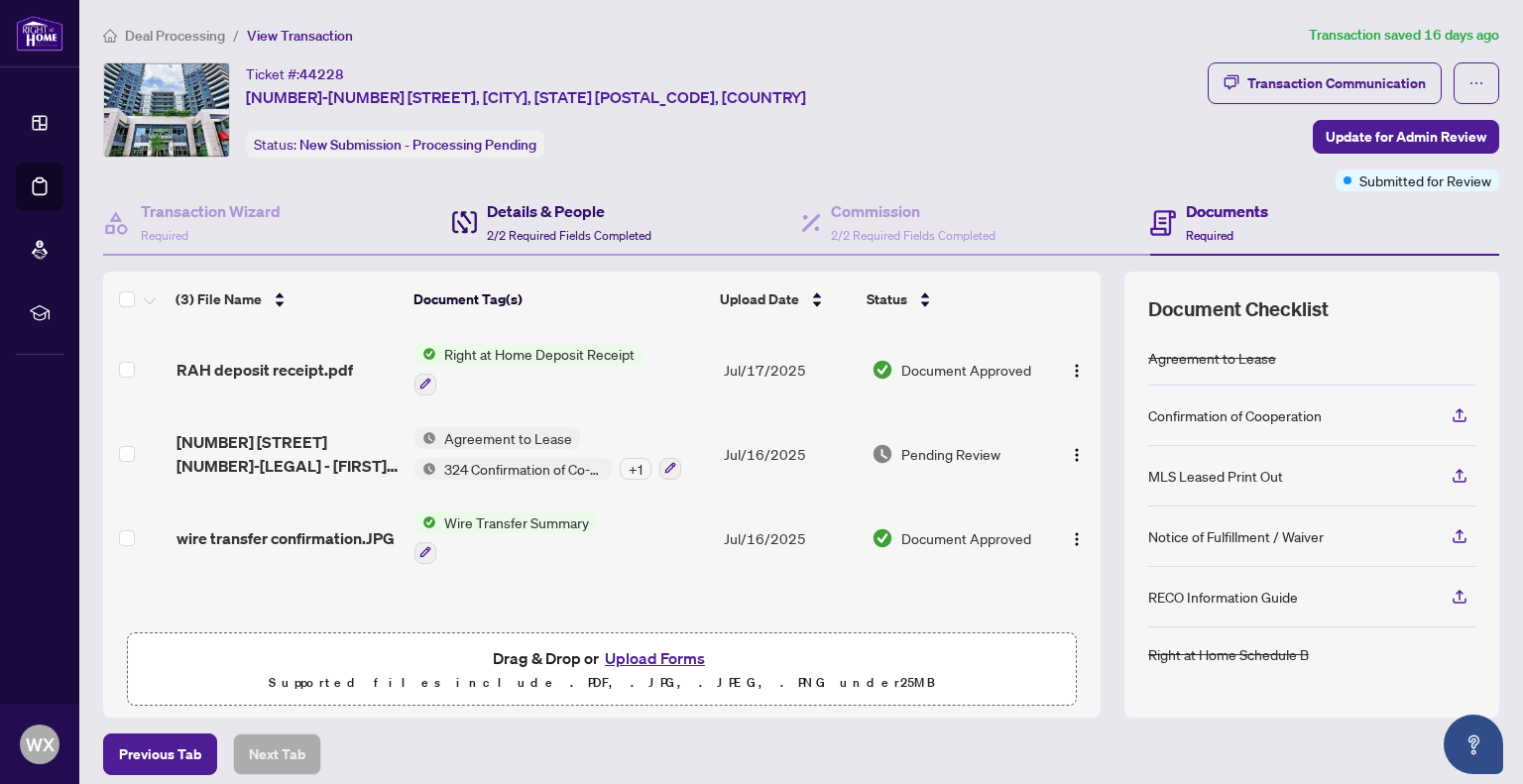 click on "Details & People" at bounding box center [569, 211] 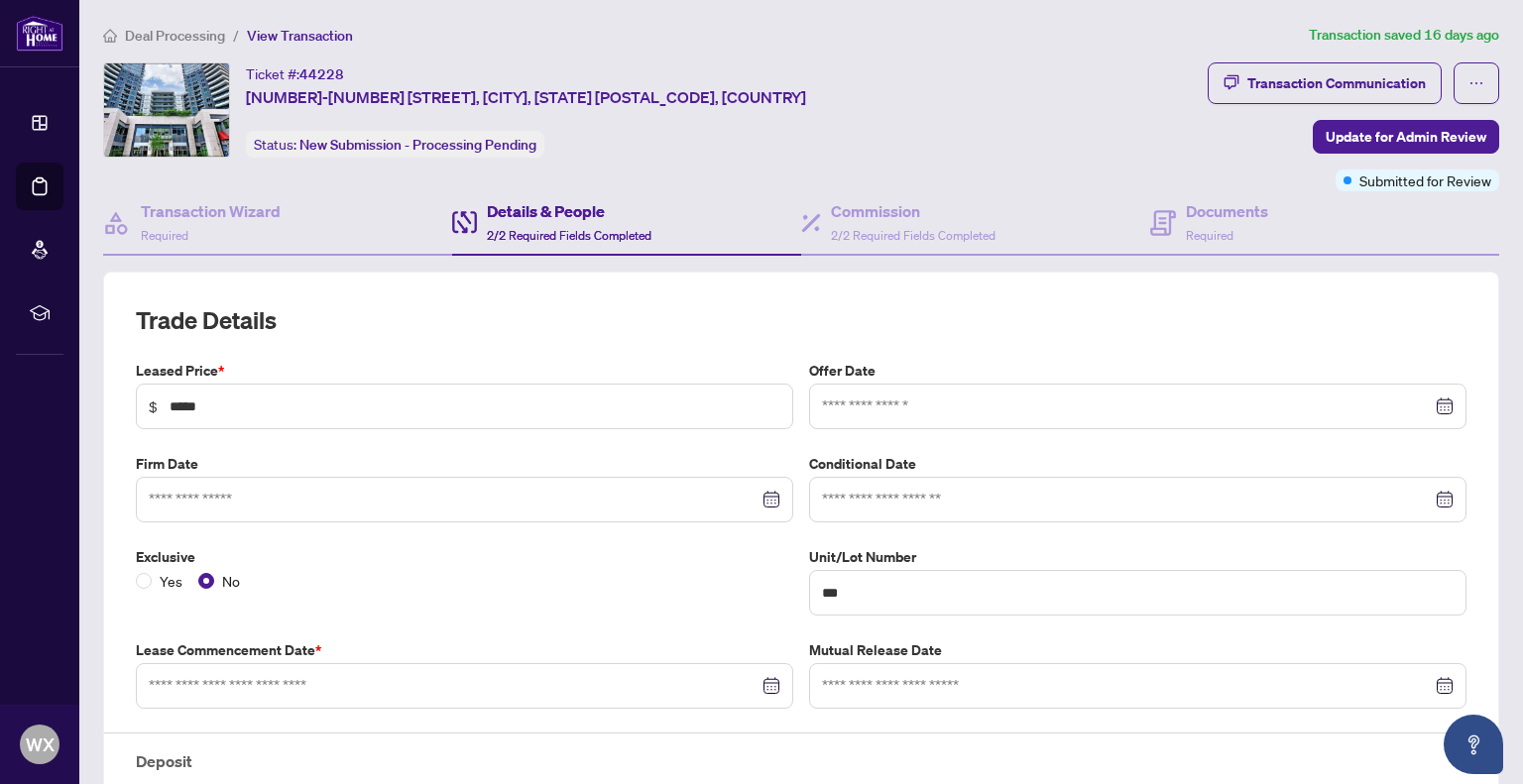 type on "**********" 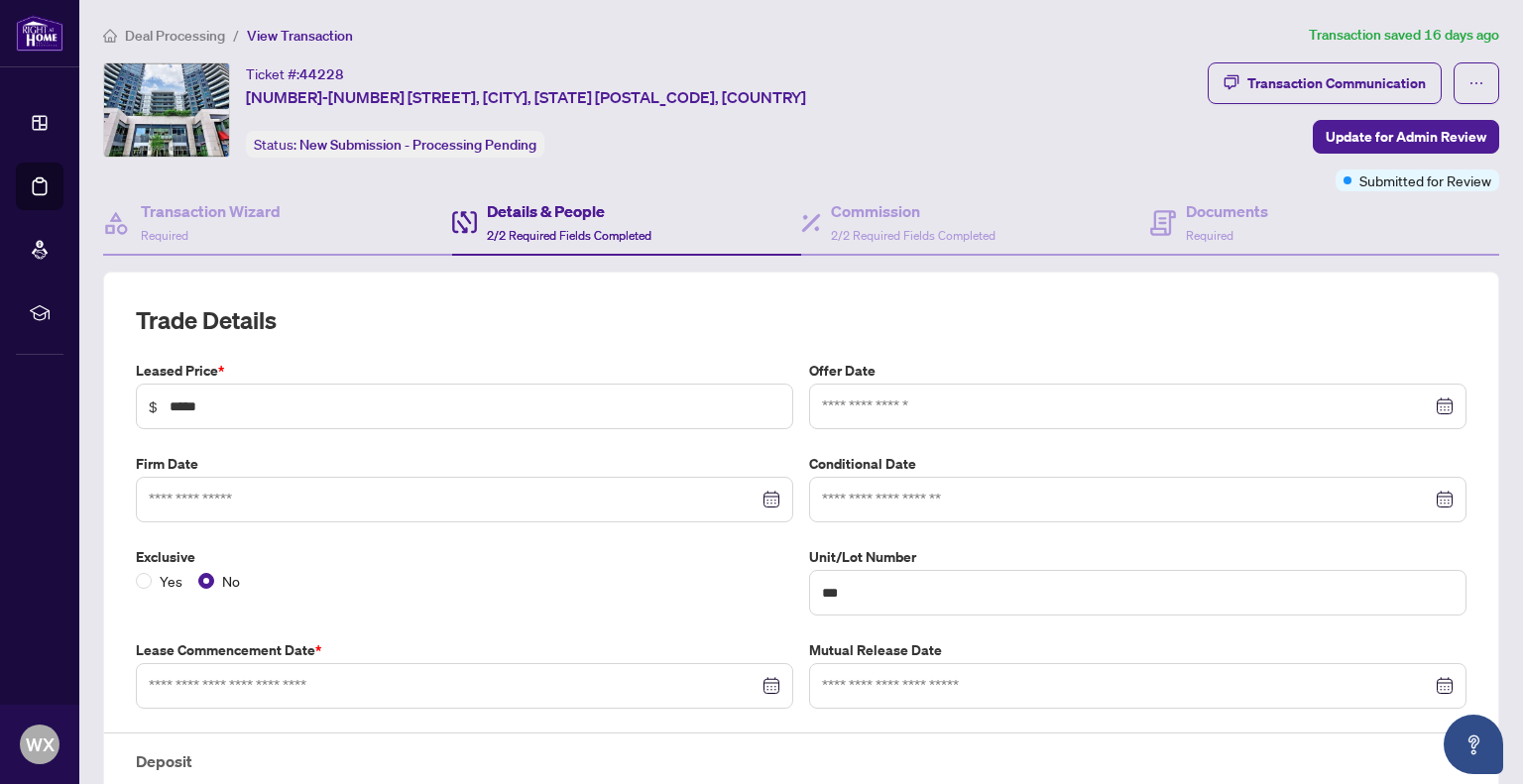 type on "**********" 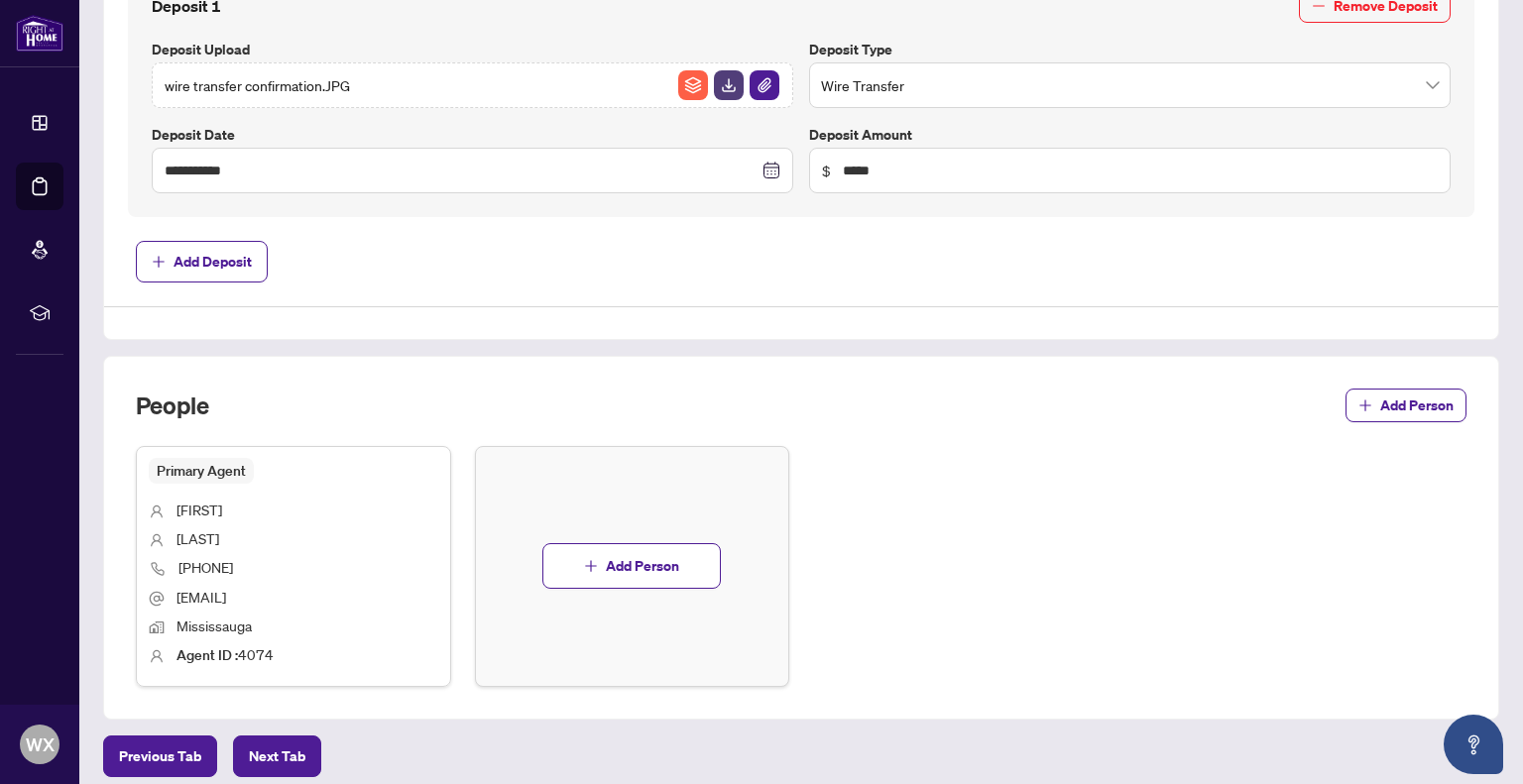 scroll, scrollTop: 901, scrollLeft: 0, axis: vertical 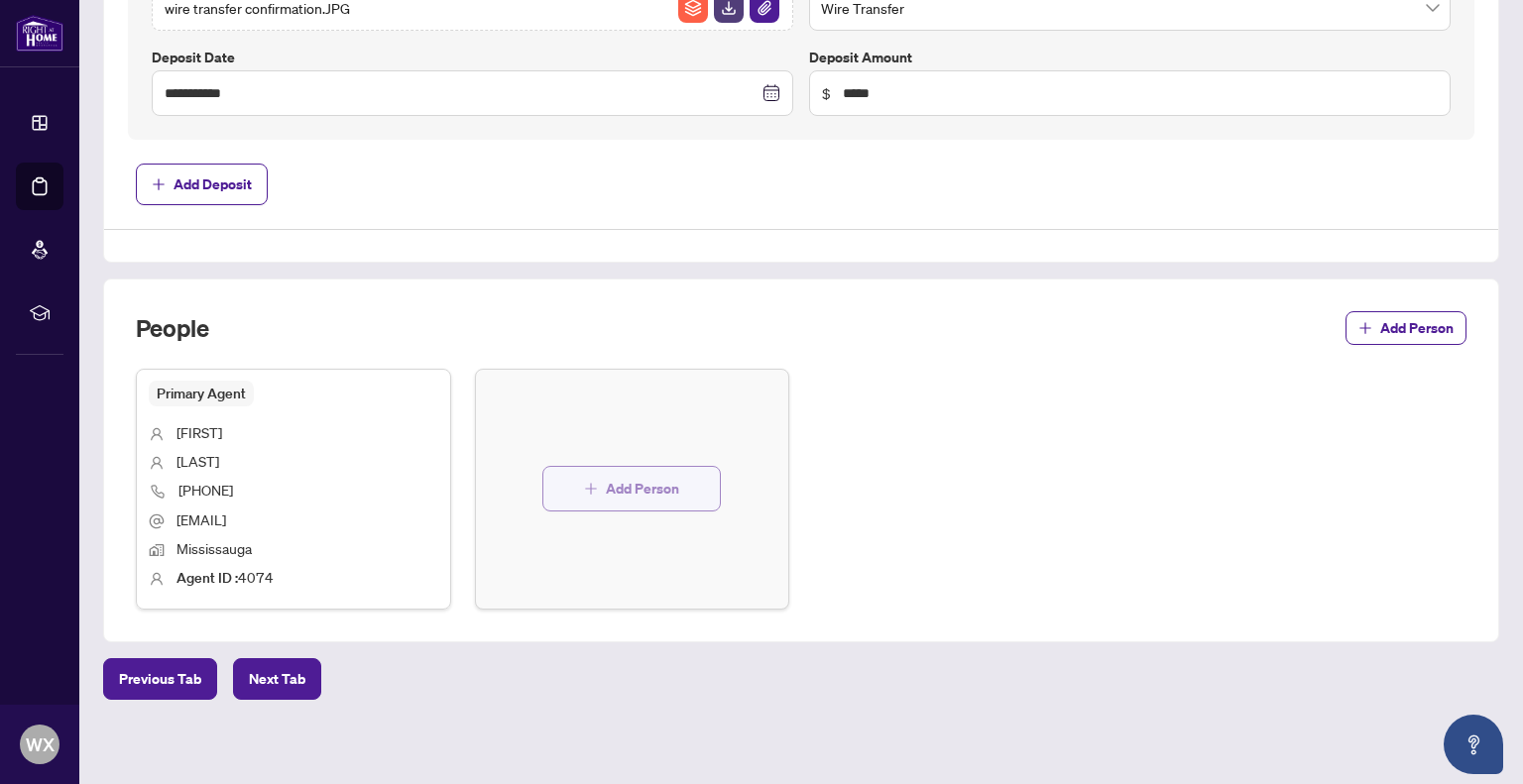click on "Add Person" at bounding box center (643, 489) 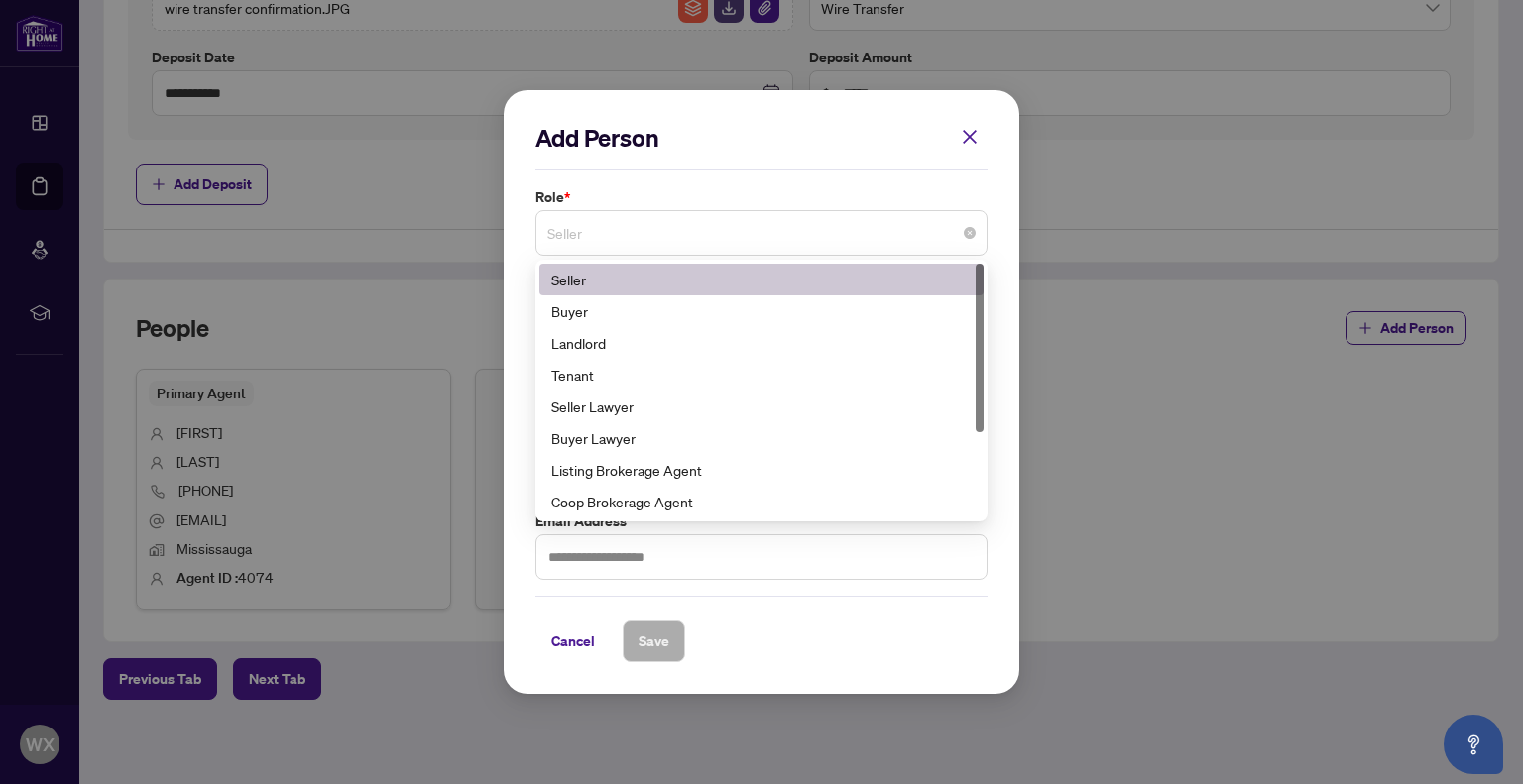click on "Seller" at bounding box center (762, 233) 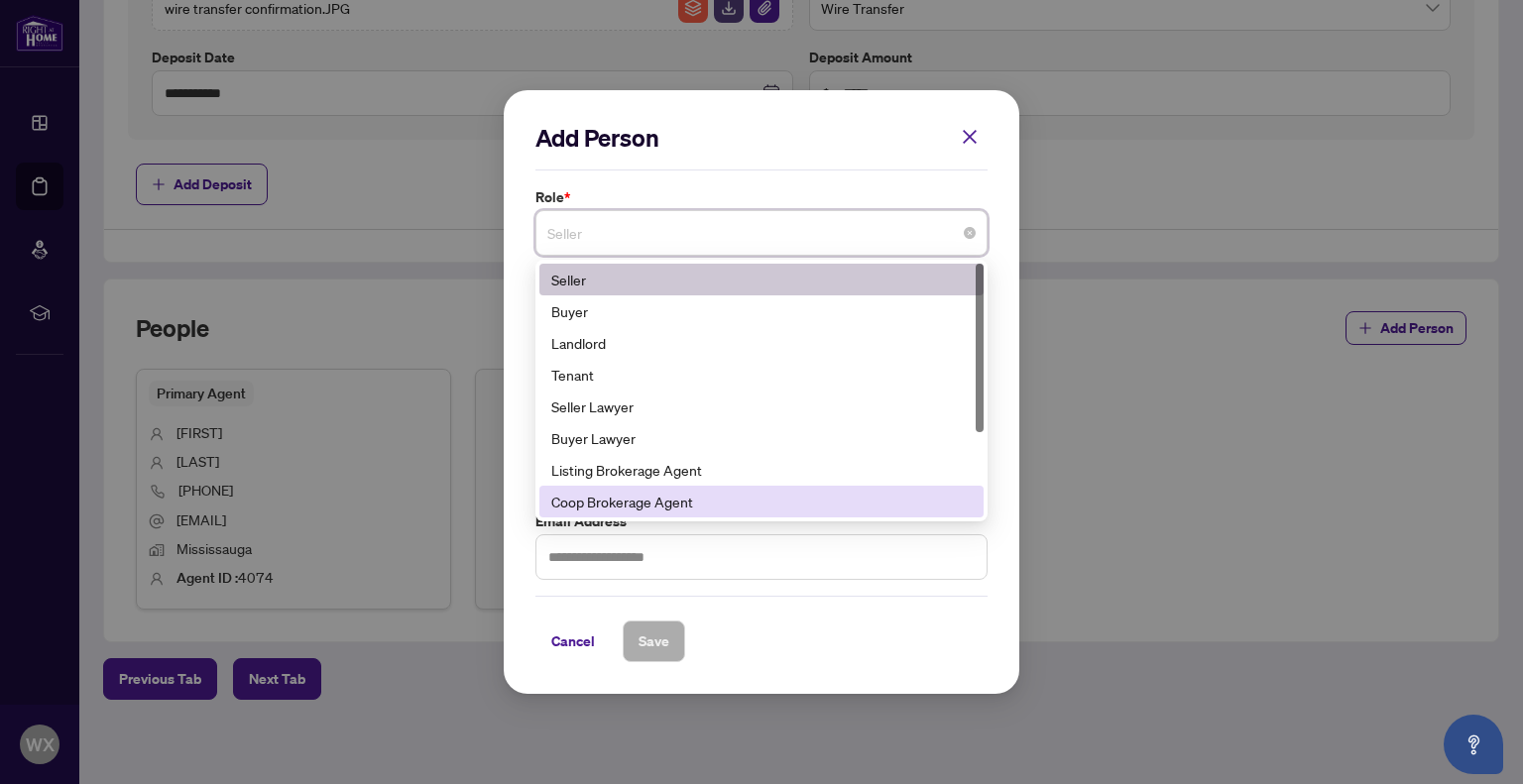 click on "Coop Brokerage Agent" at bounding box center (762, 502) 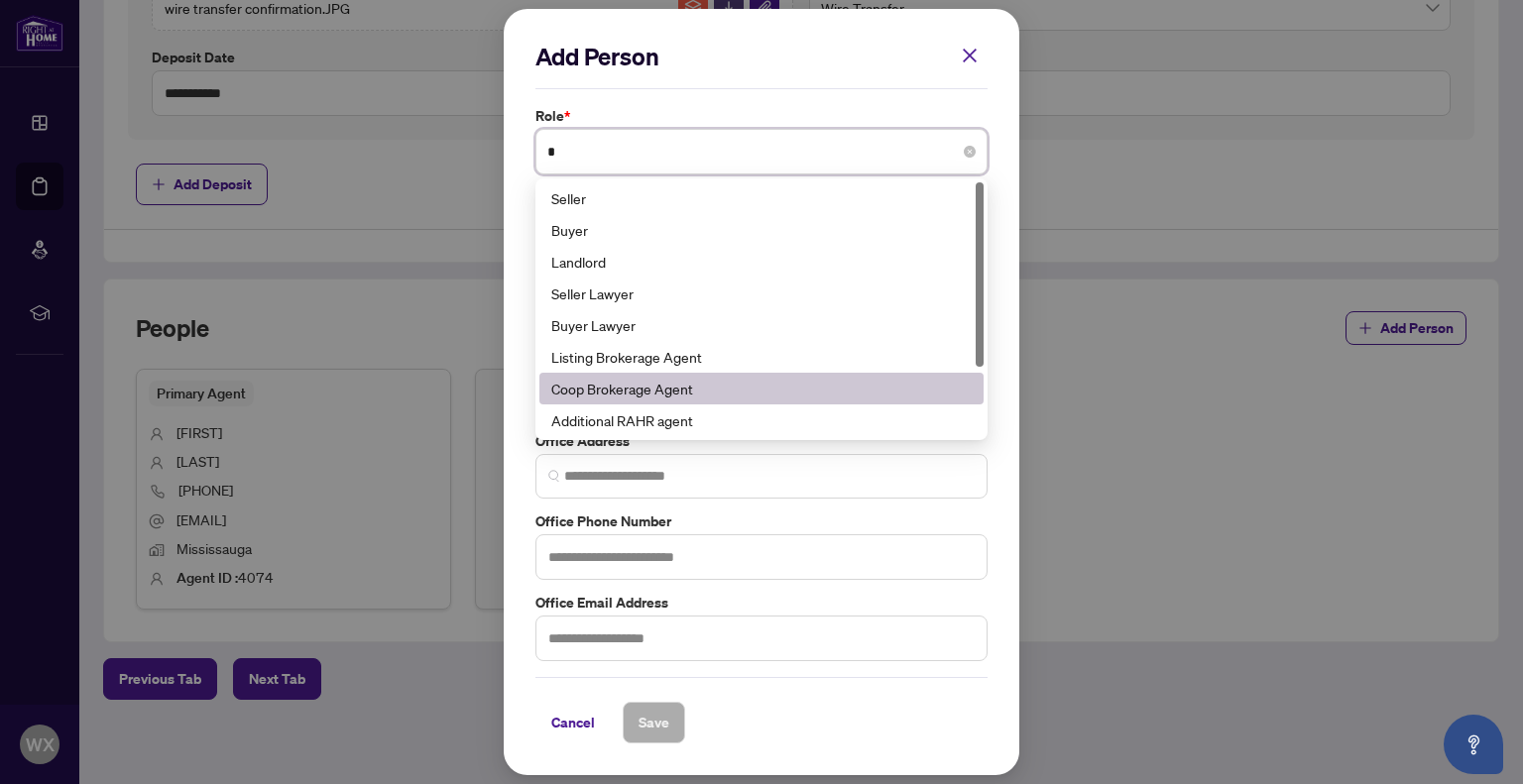 type on "**" 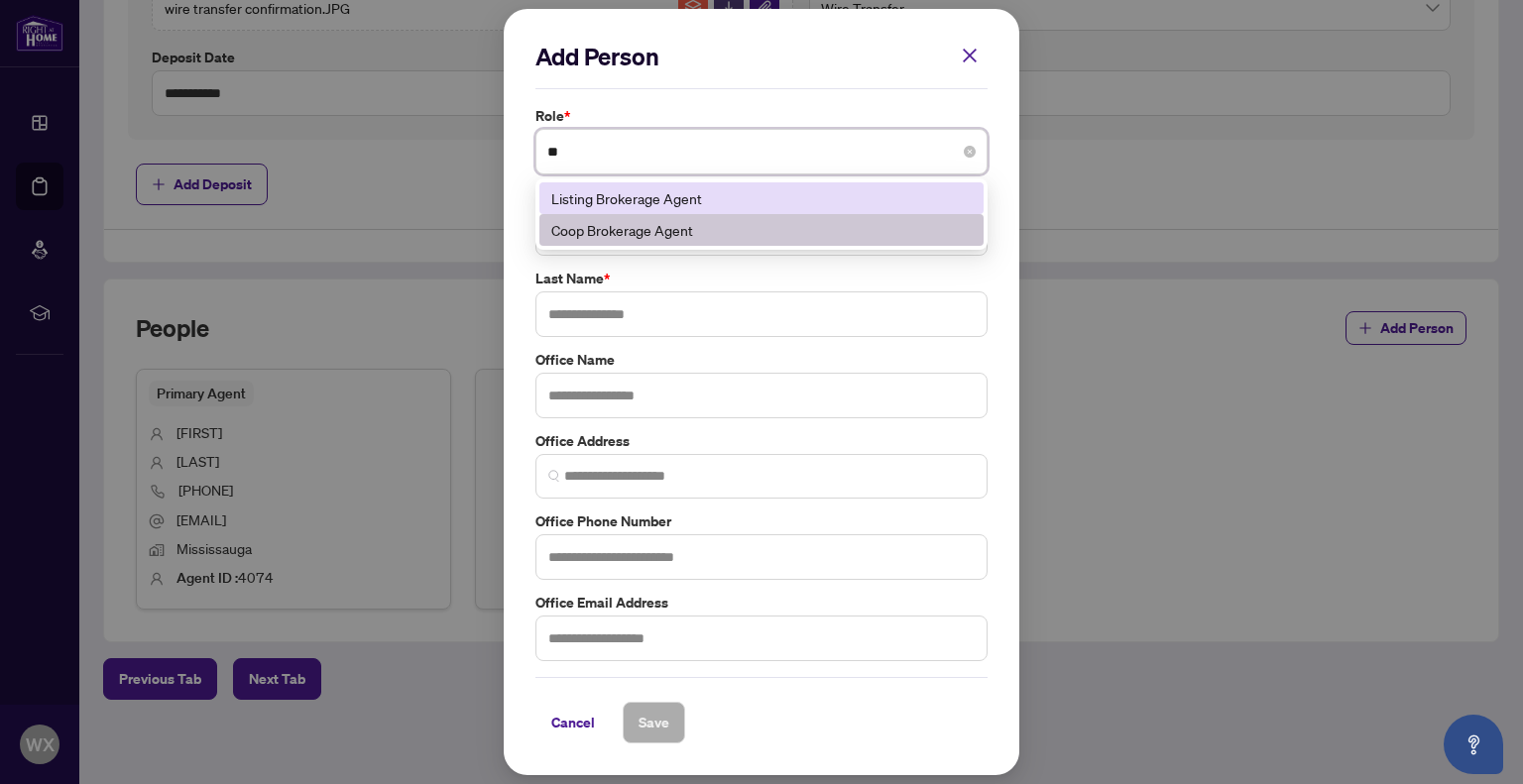 click on "Listing Brokerage Agent" at bounding box center [762, 198] 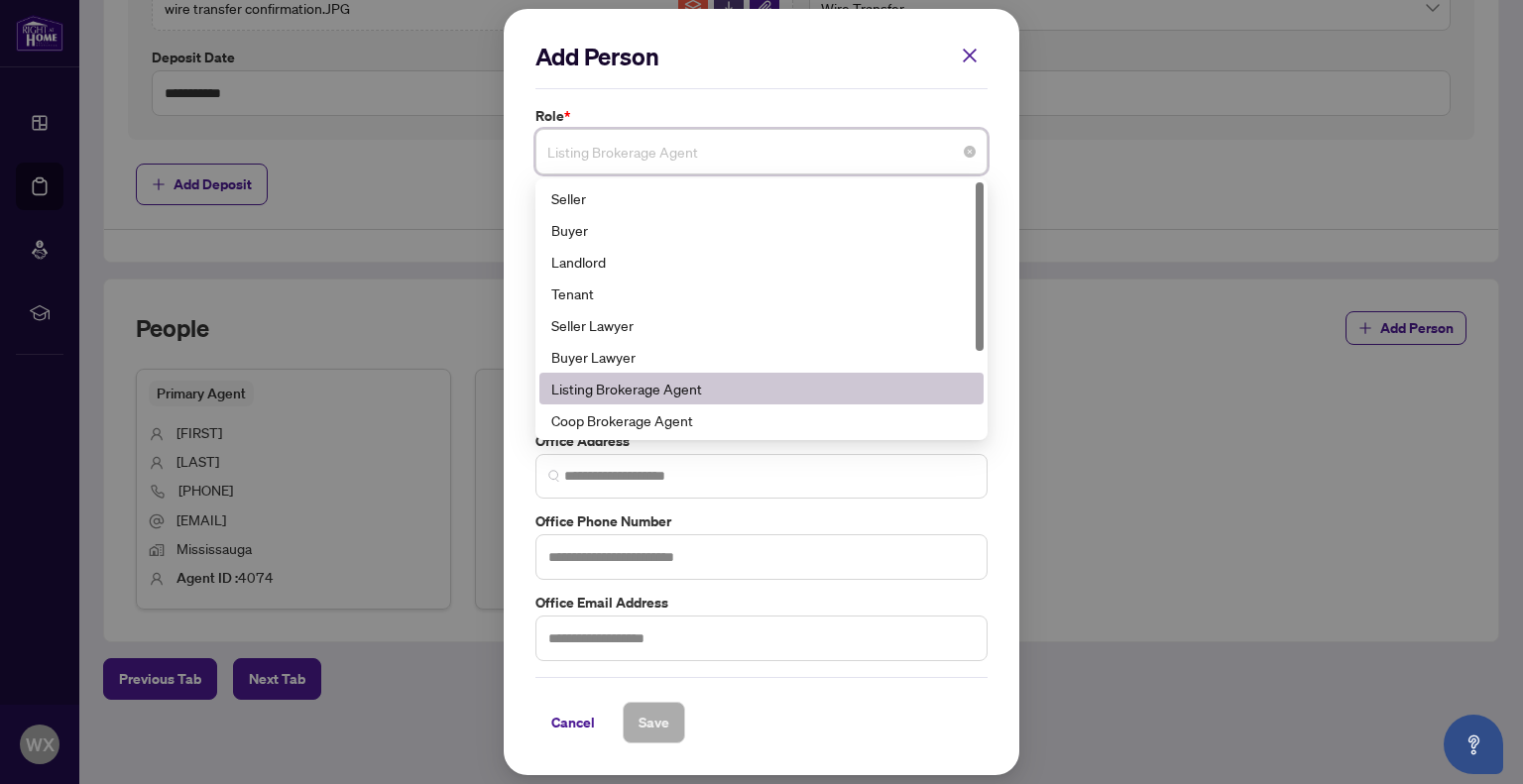 click on "Listing Brokerage Agent" at bounding box center (762, 152) 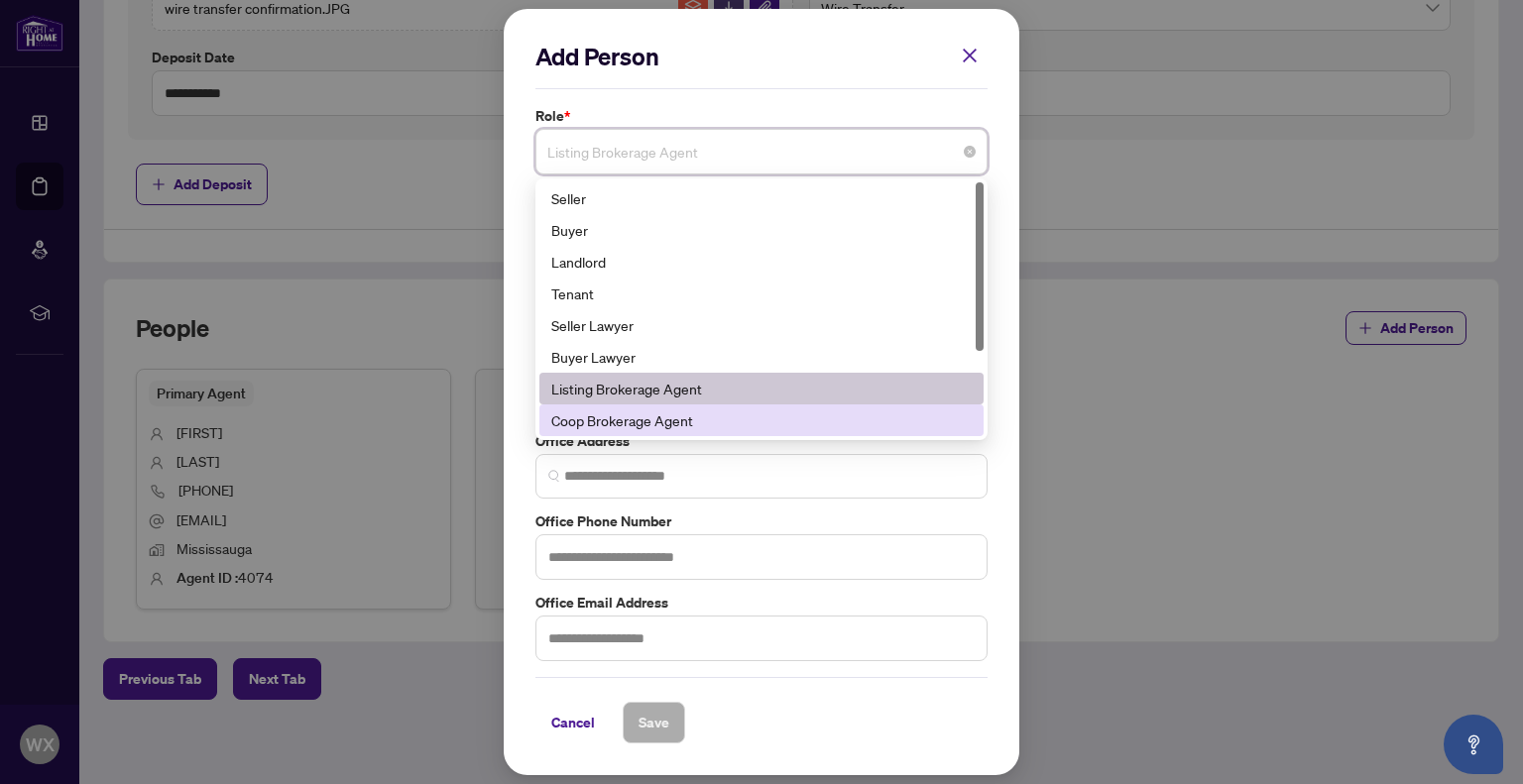 click on "Coop Brokerage Agent" at bounding box center [762, 420] 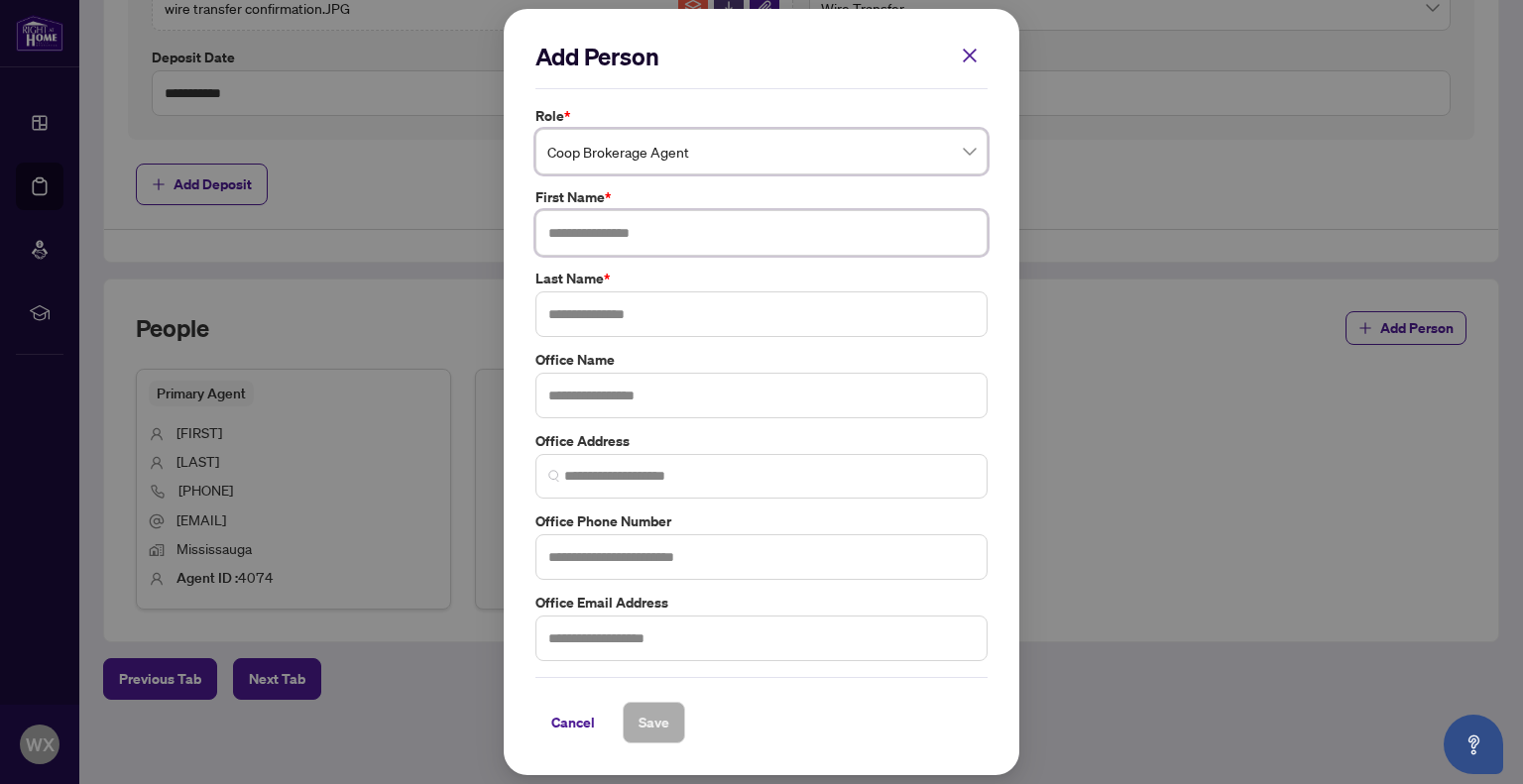 click at bounding box center (762, 233) 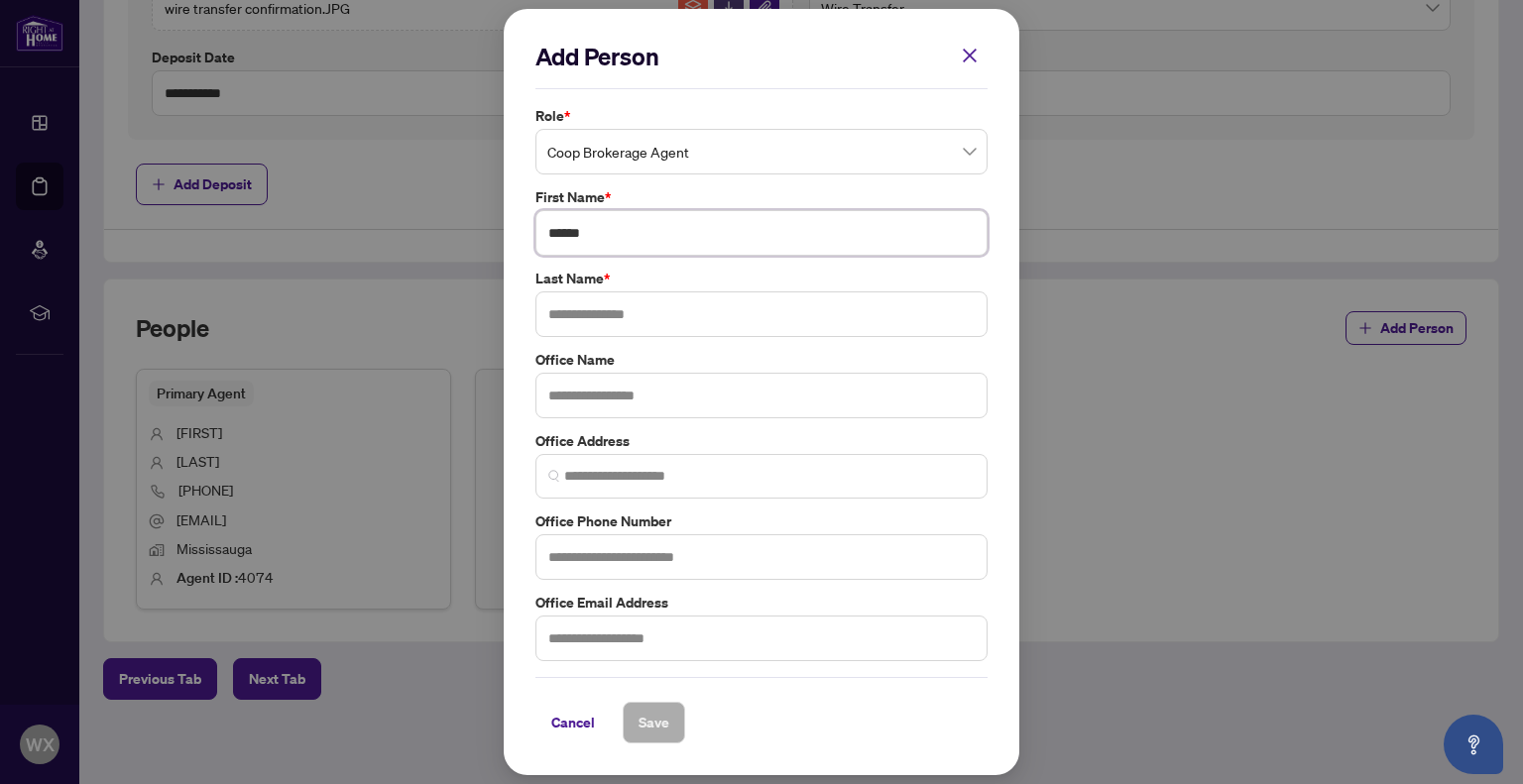 type on "******" 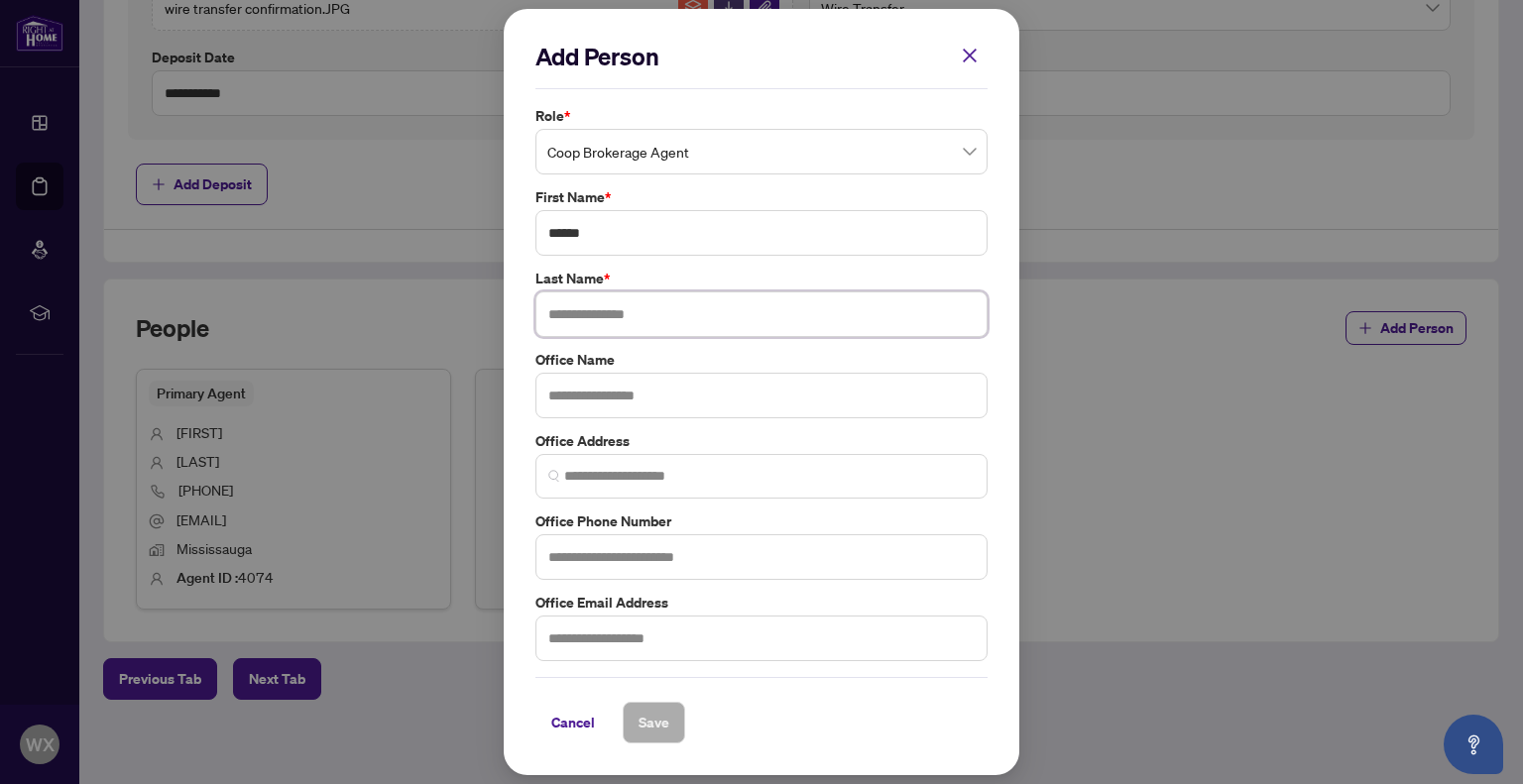 click at bounding box center [762, 314] 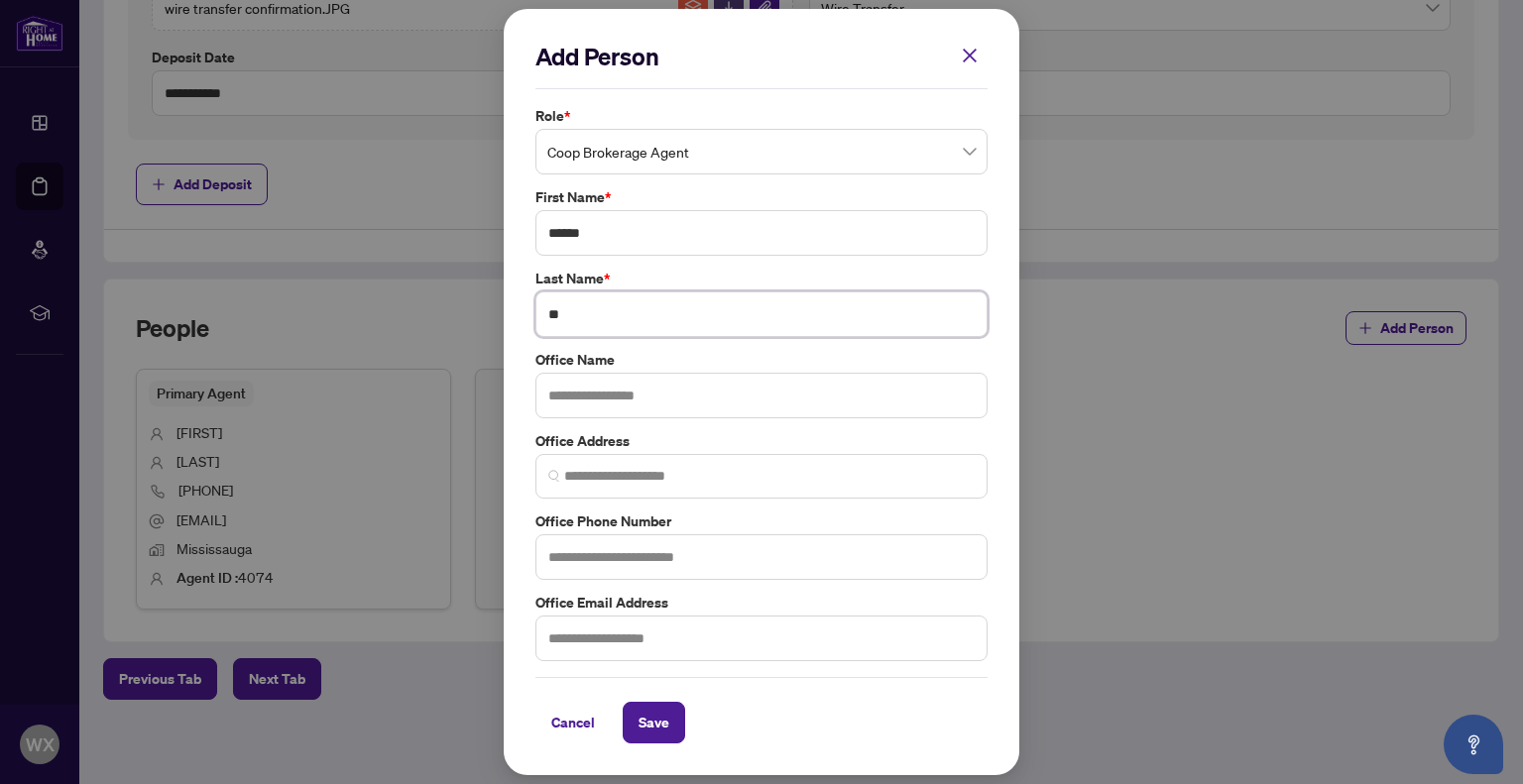 type on "**" 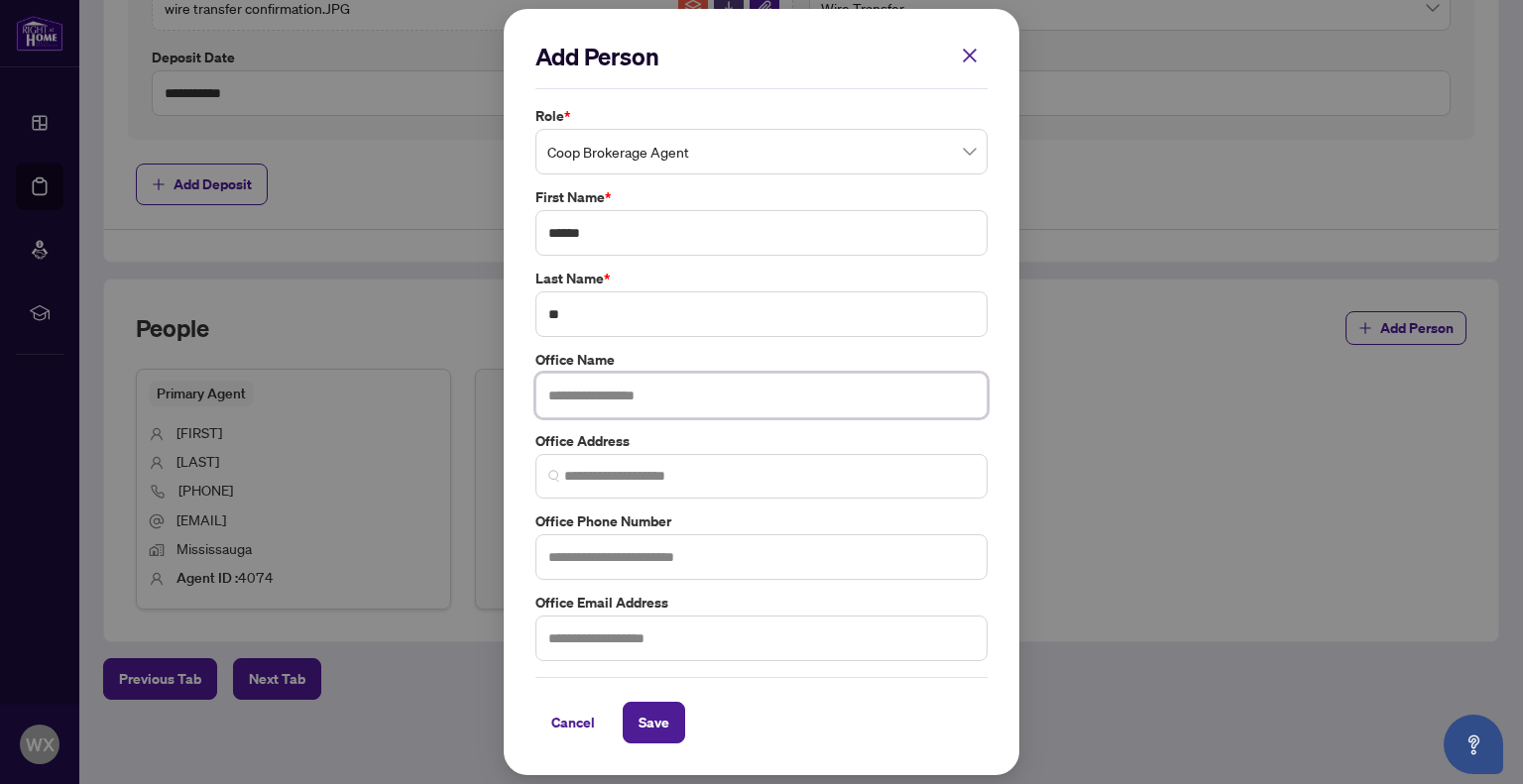 click at bounding box center [762, 395] 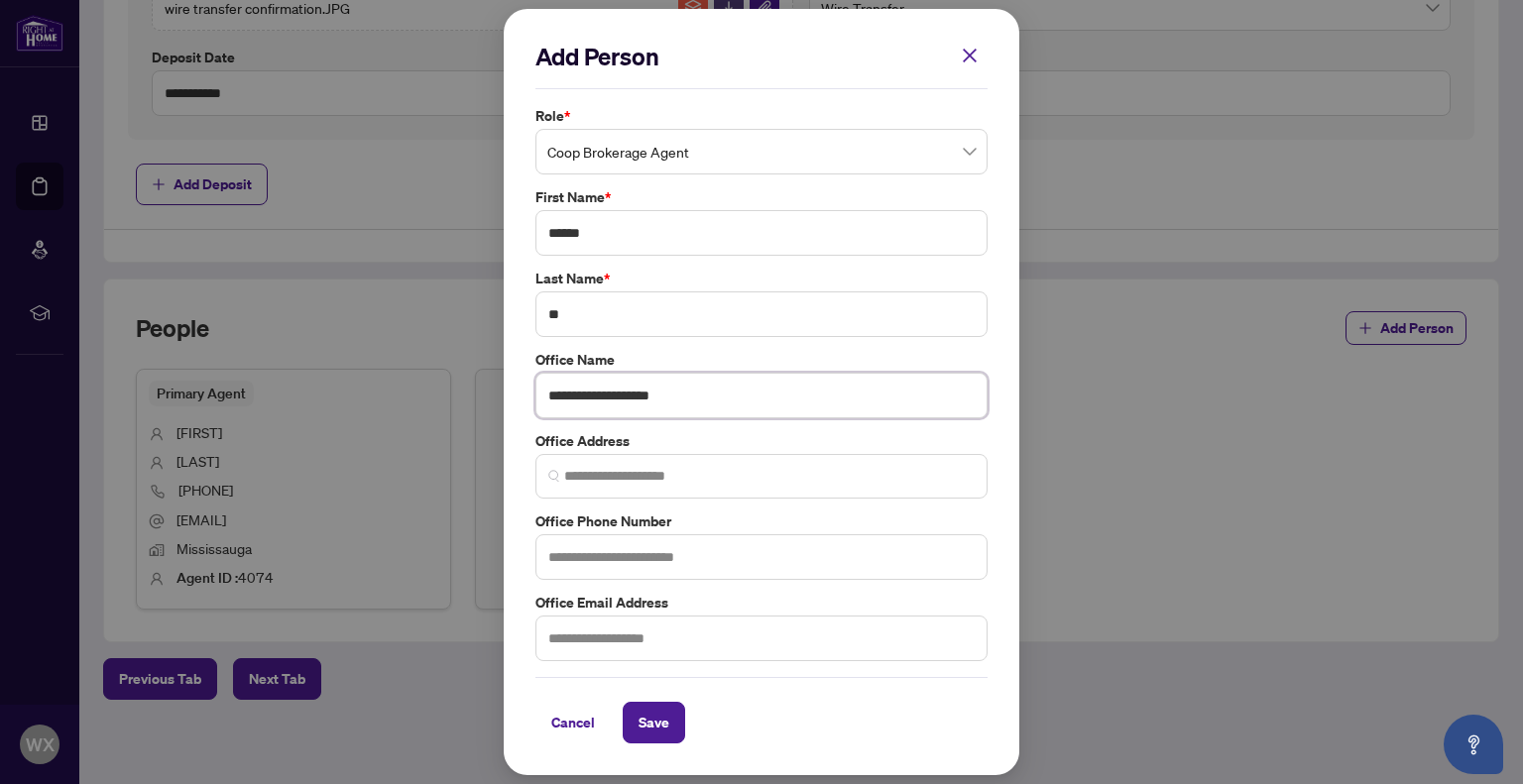 type on "**********" 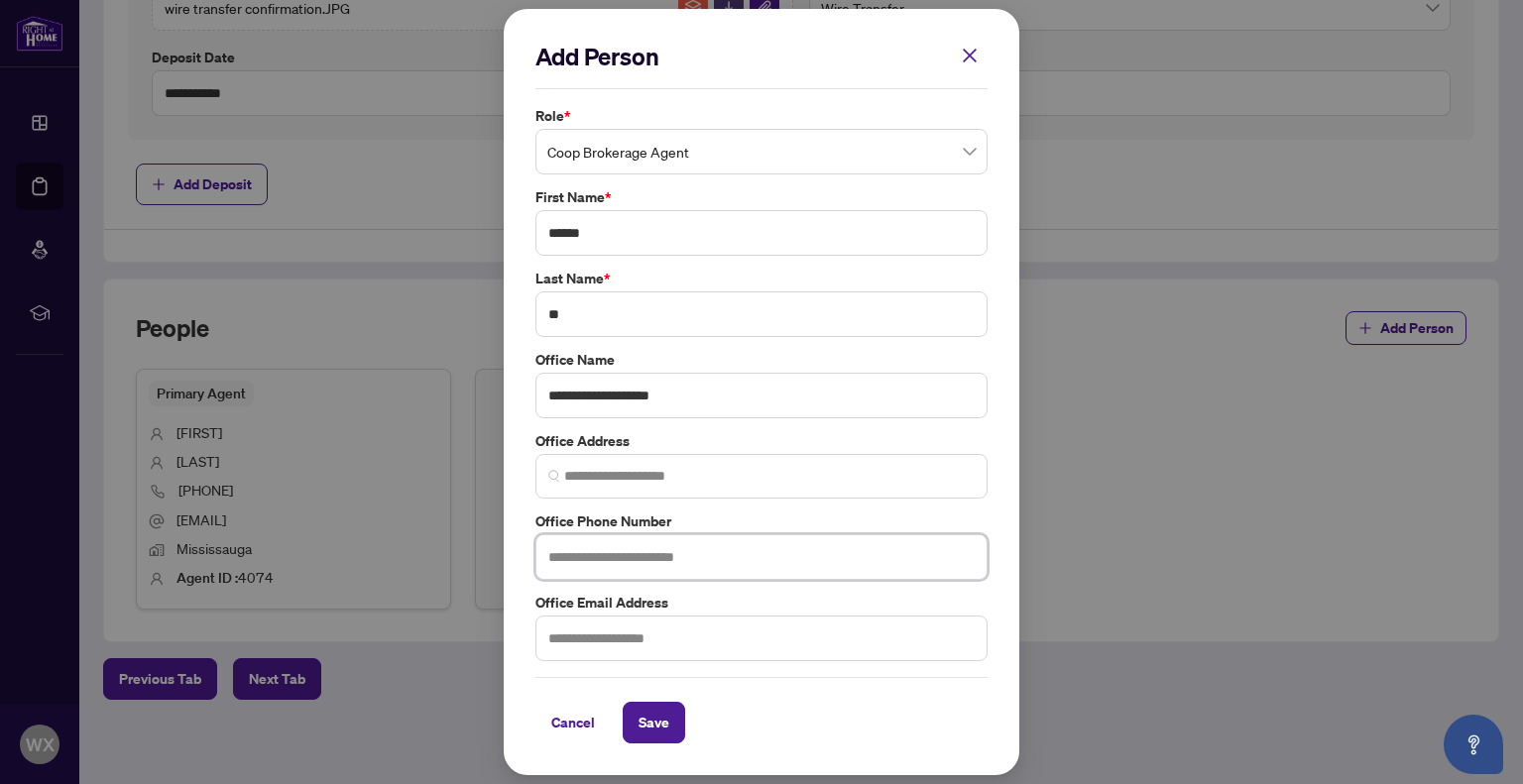 click at bounding box center (762, 557) 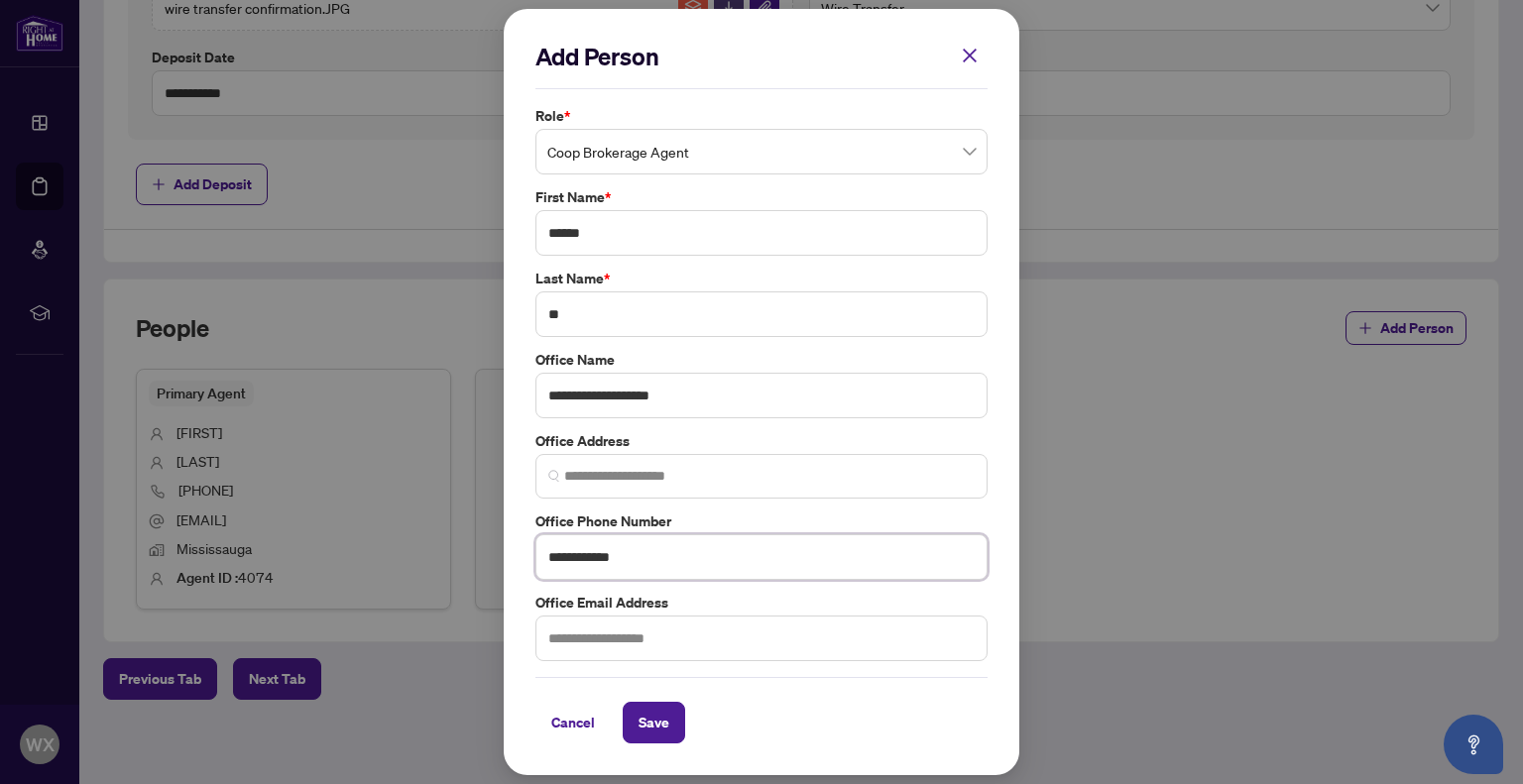 type on "**********" 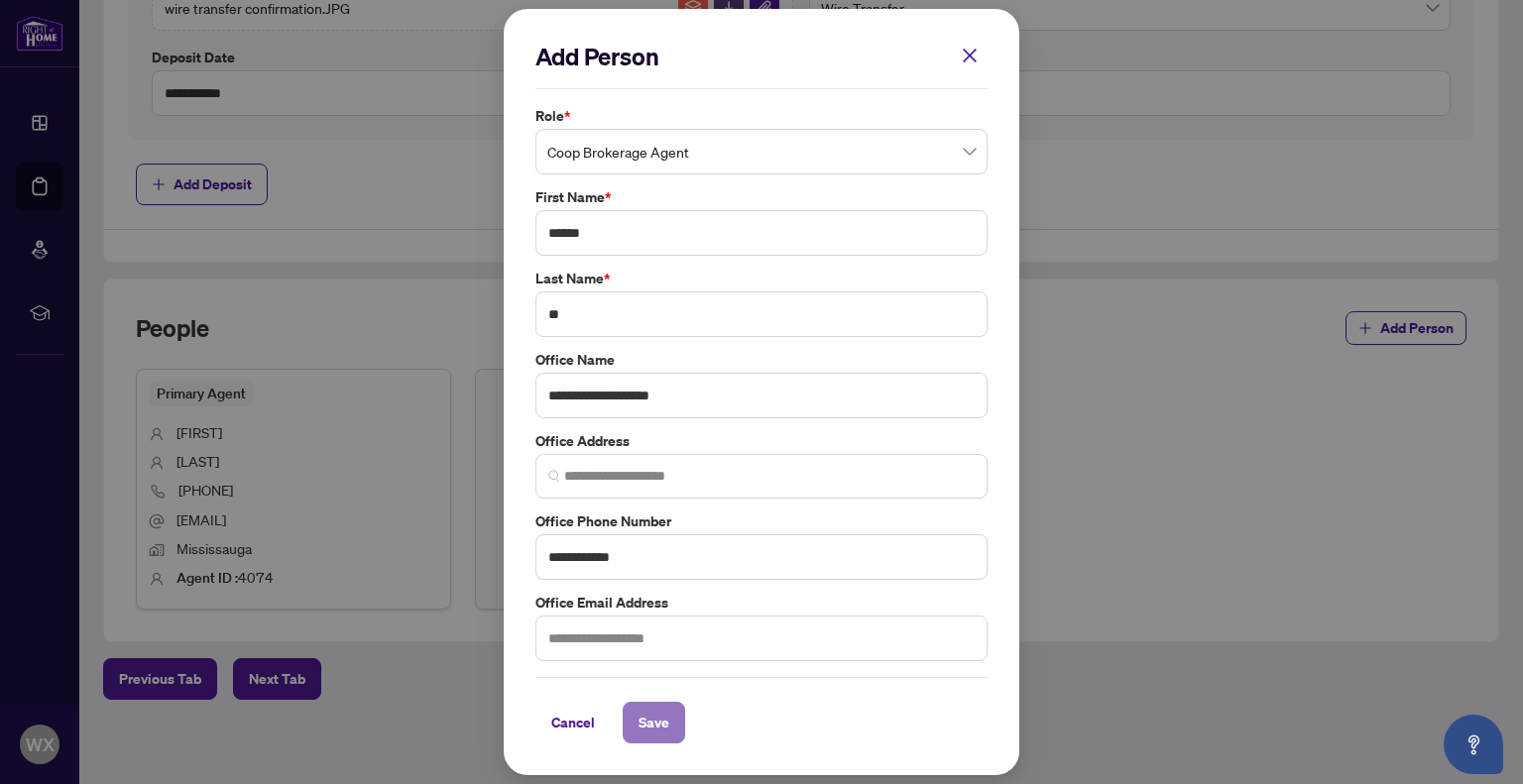 click on "Save" at bounding box center (653, 723) 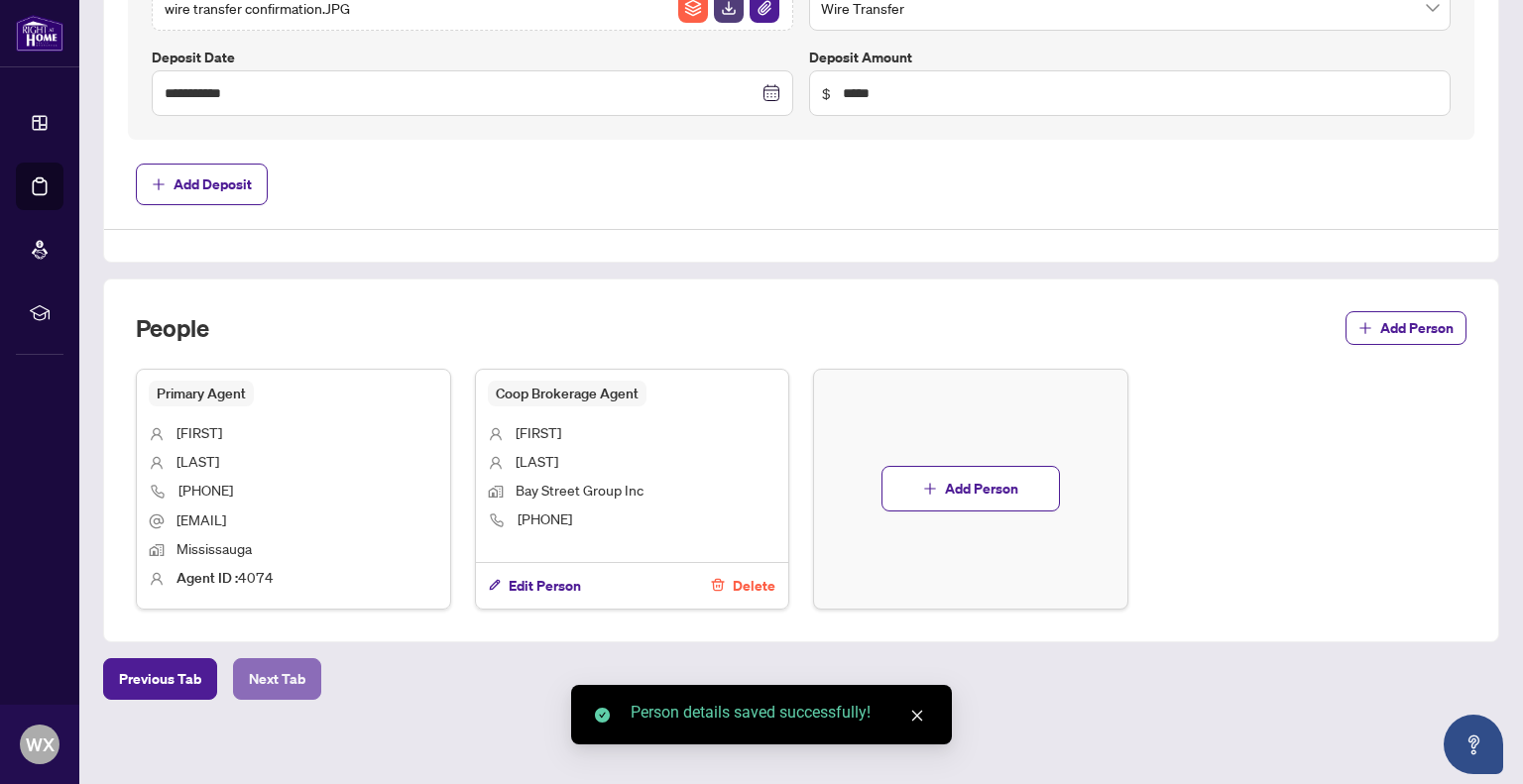 click on "Next Tab" at bounding box center [277, 679] 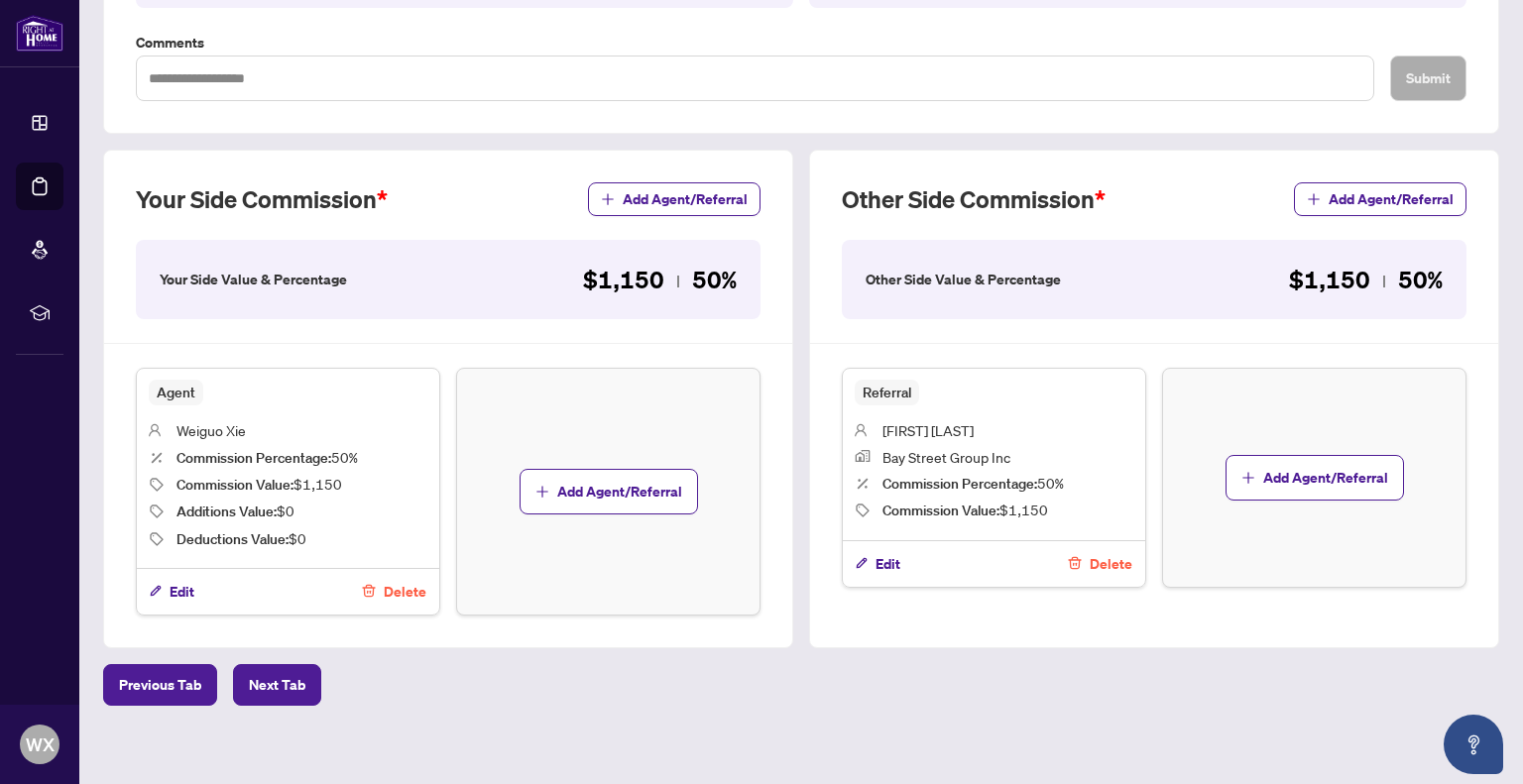 scroll, scrollTop: 435, scrollLeft: 0, axis: vertical 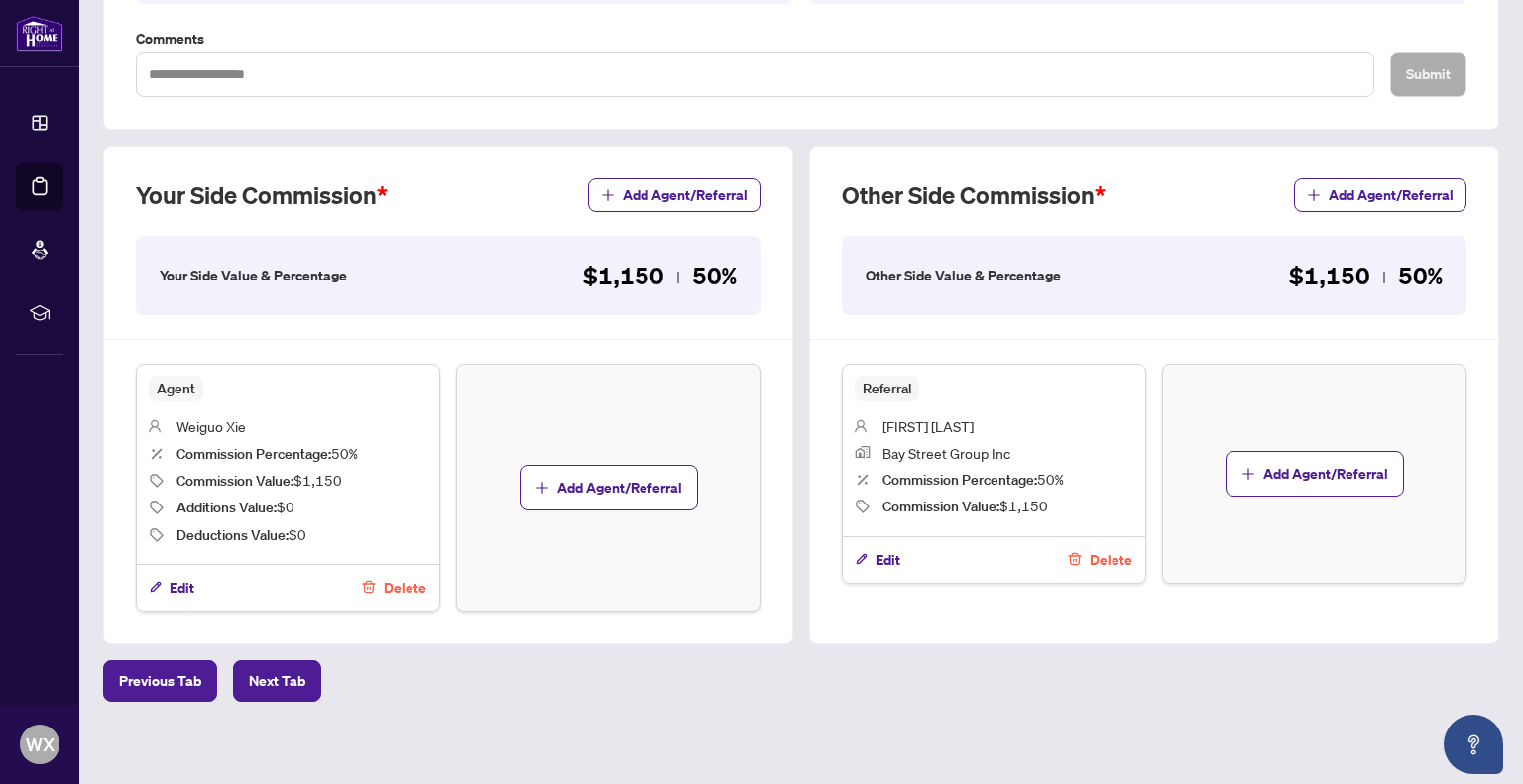 click on "Referral" at bounding box center [886, 389] 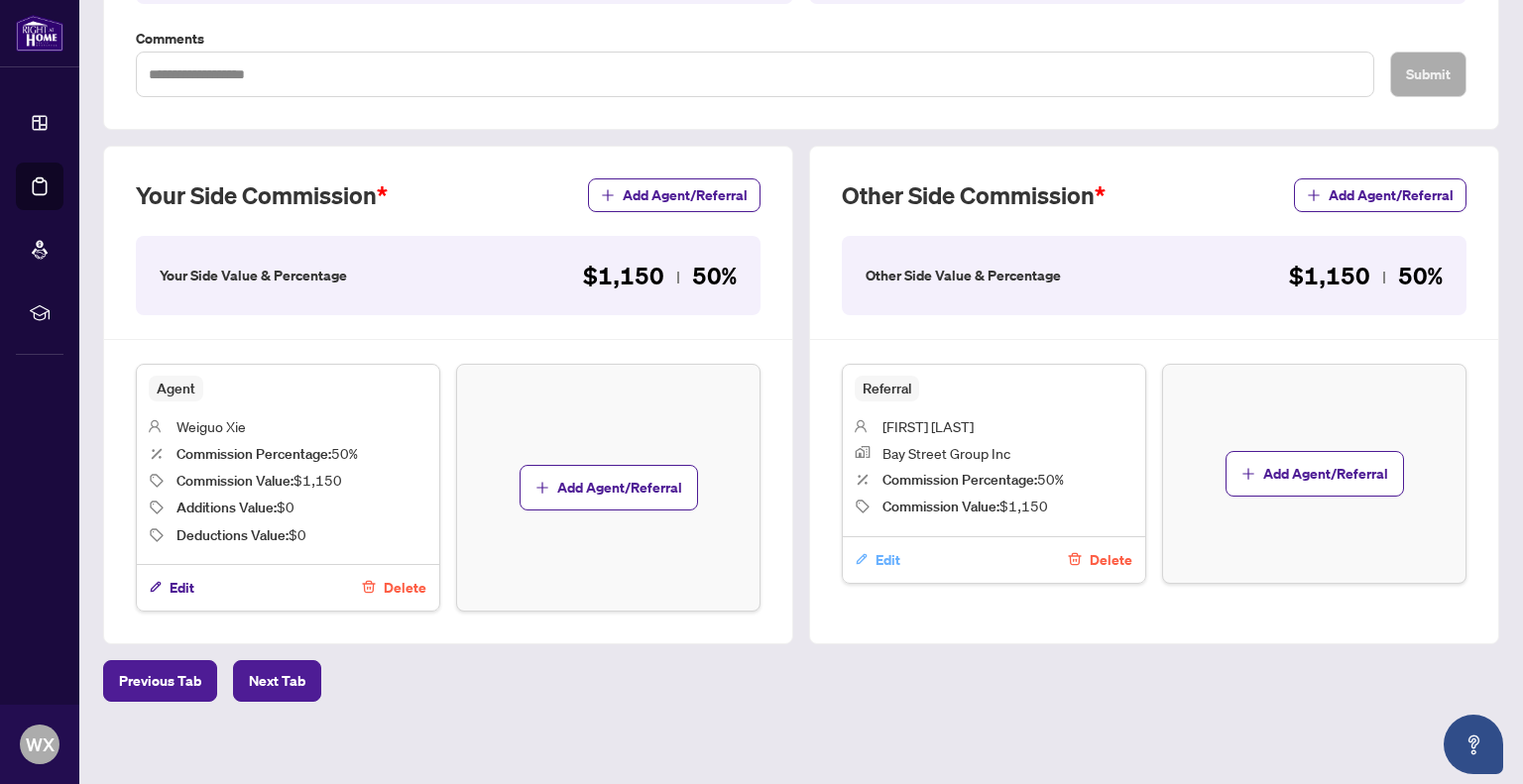 click on "Edit" at bounding box center (887, 560) 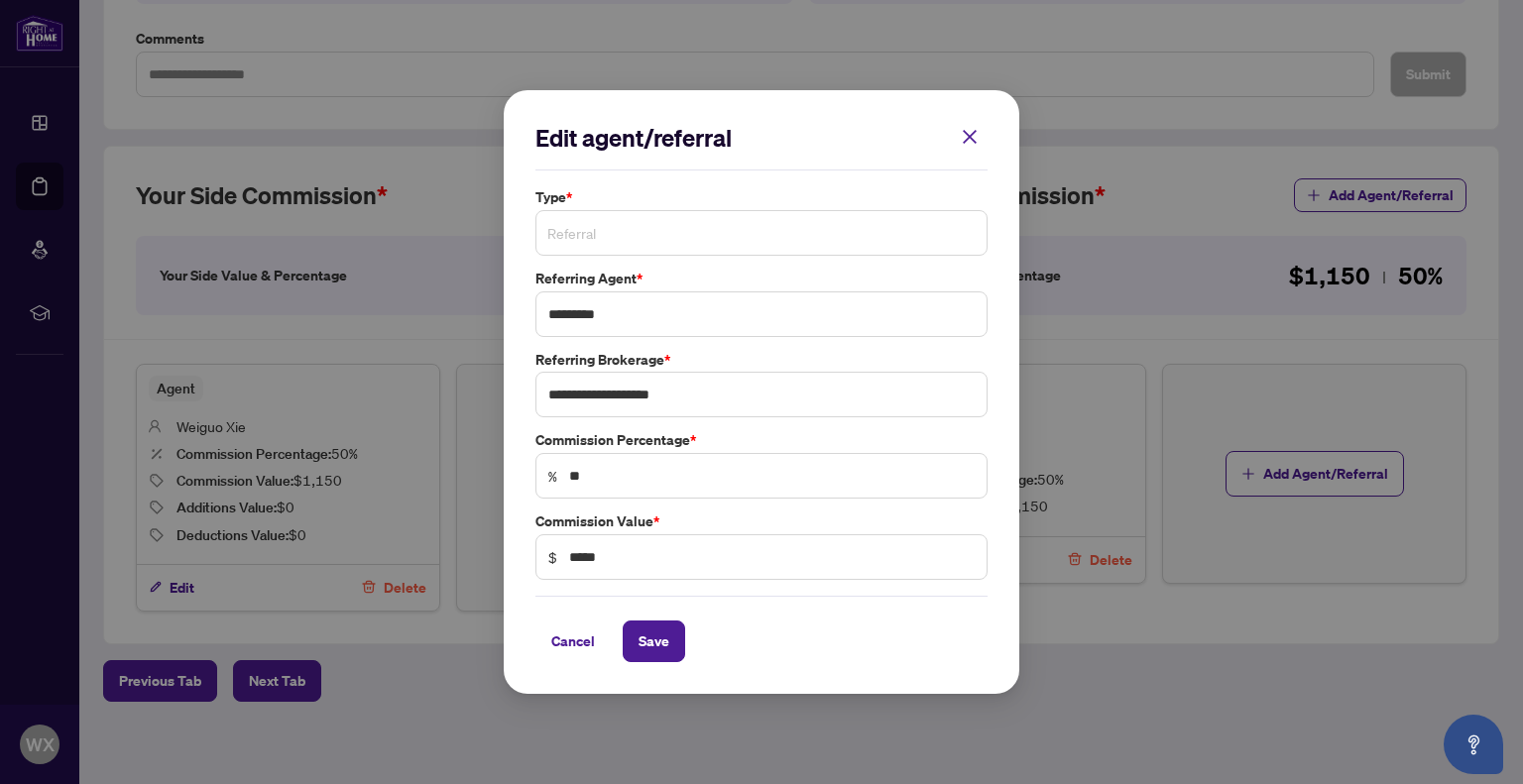 click on "Referral" at bounding box center [762, 233] 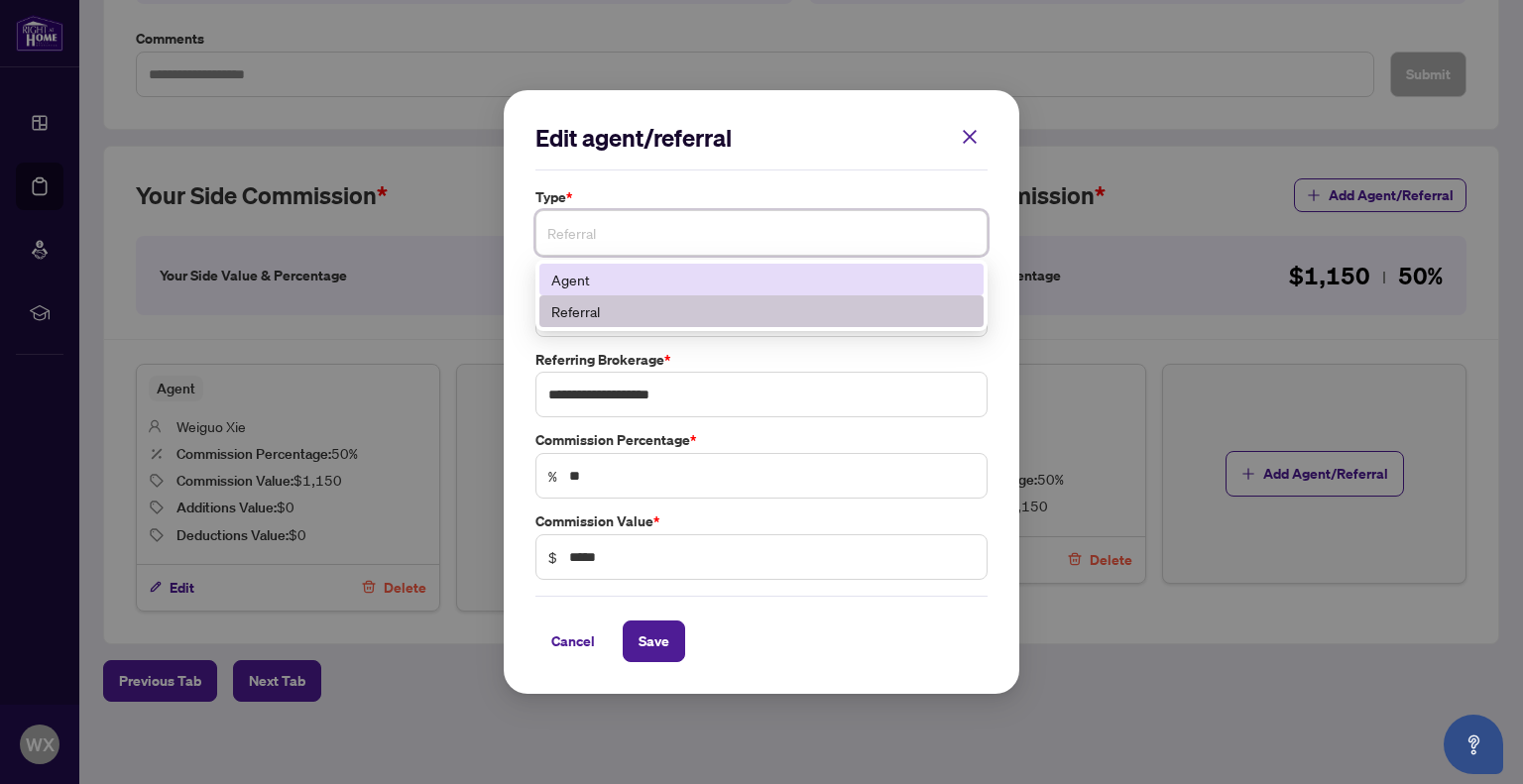 click on "Agent" at bounding box center (762, 280) 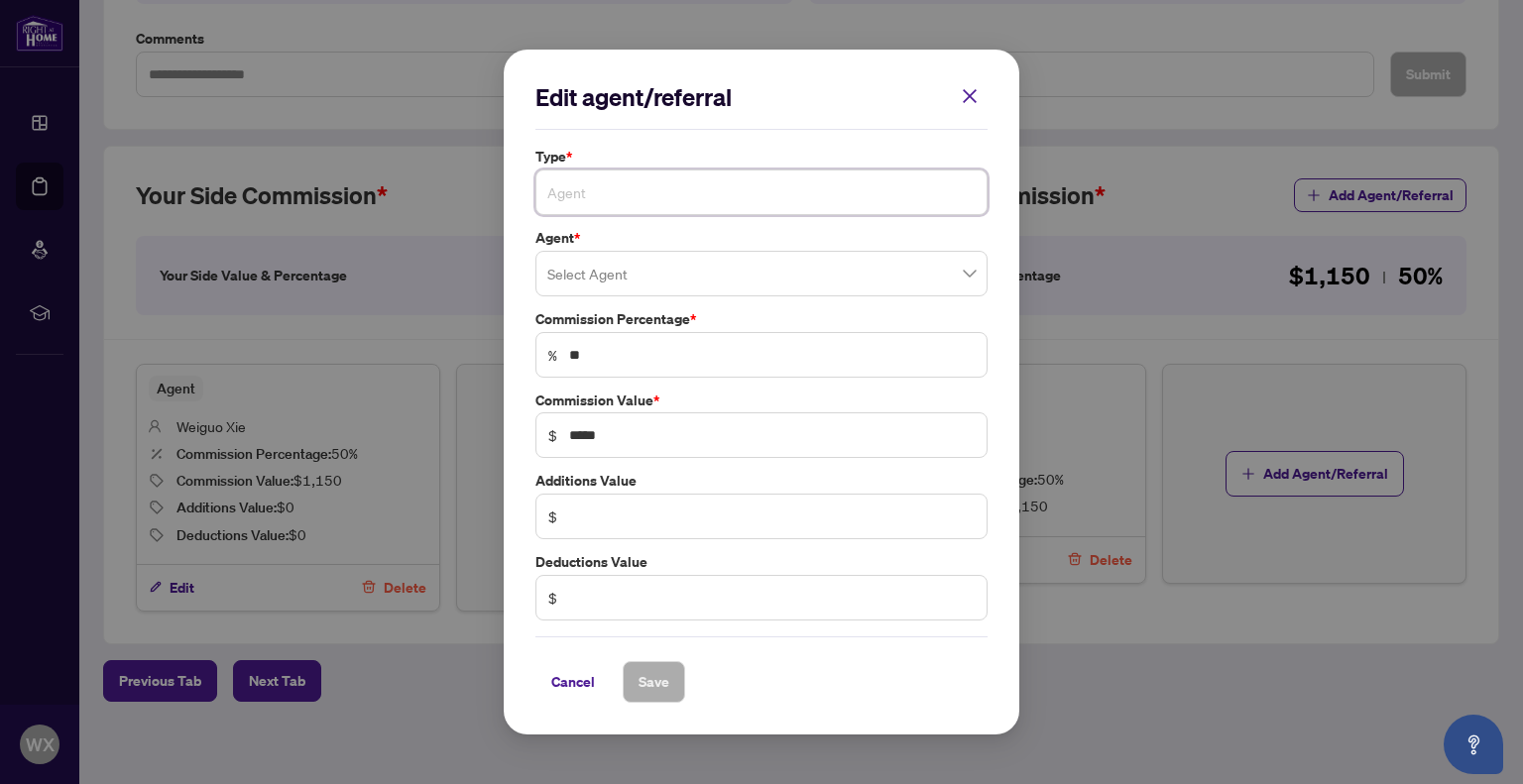 click on "Agent" at bounding box center (762, 192) 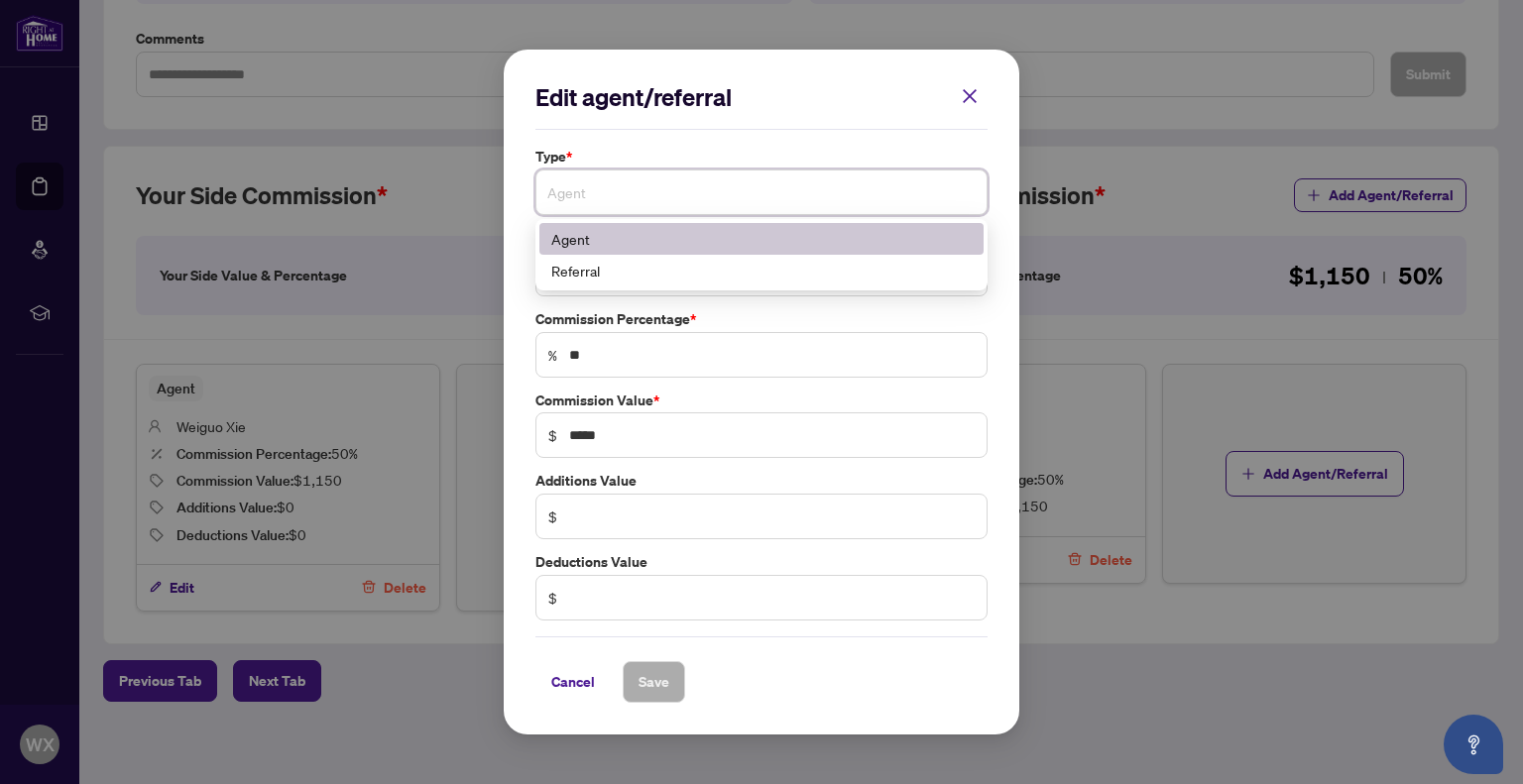 click on "Agent" at bounding box center [762, 239] 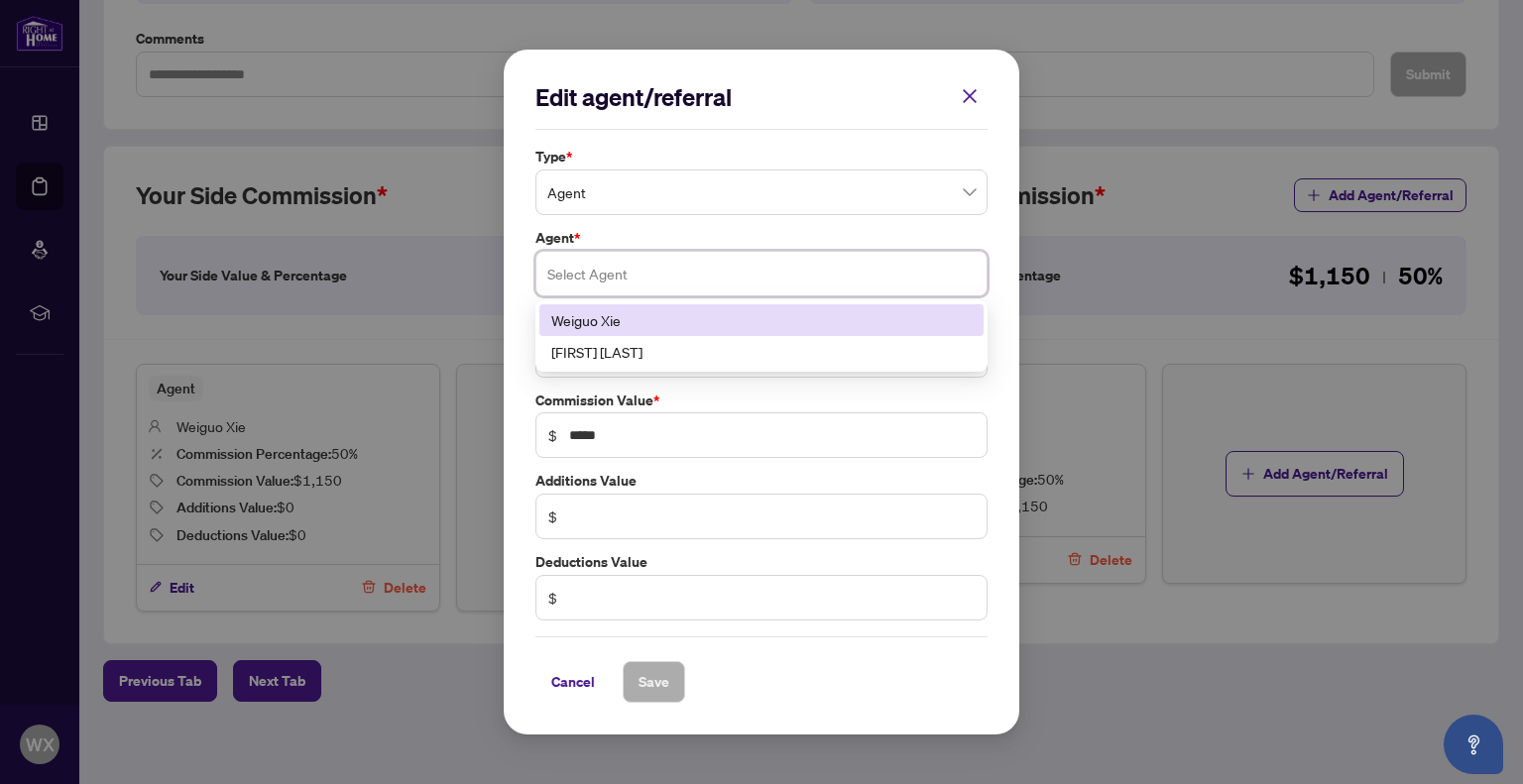 click at bounding box center (762, 274) 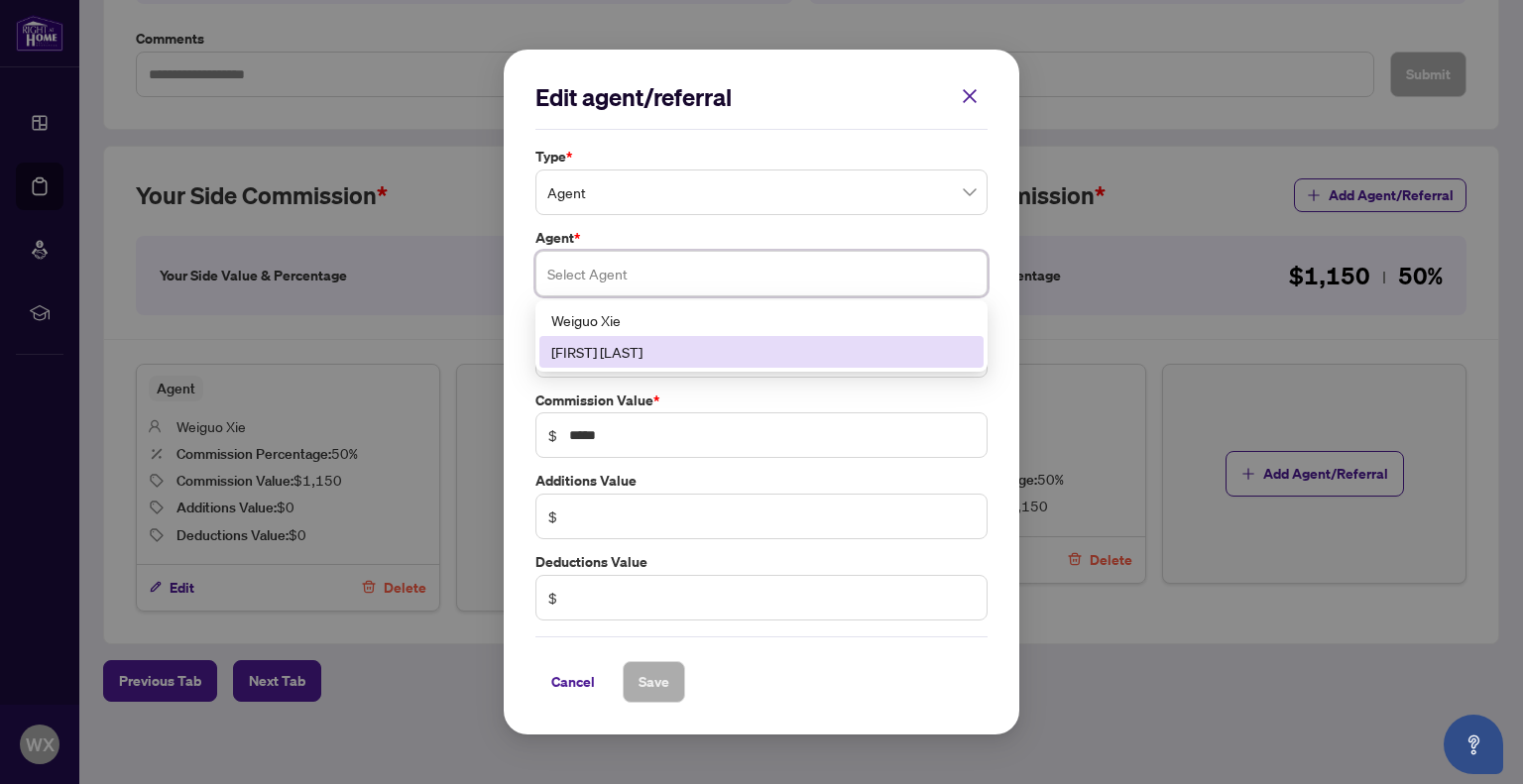 click on "[FIRST] [LAST]" at bounding box center [762, 352] 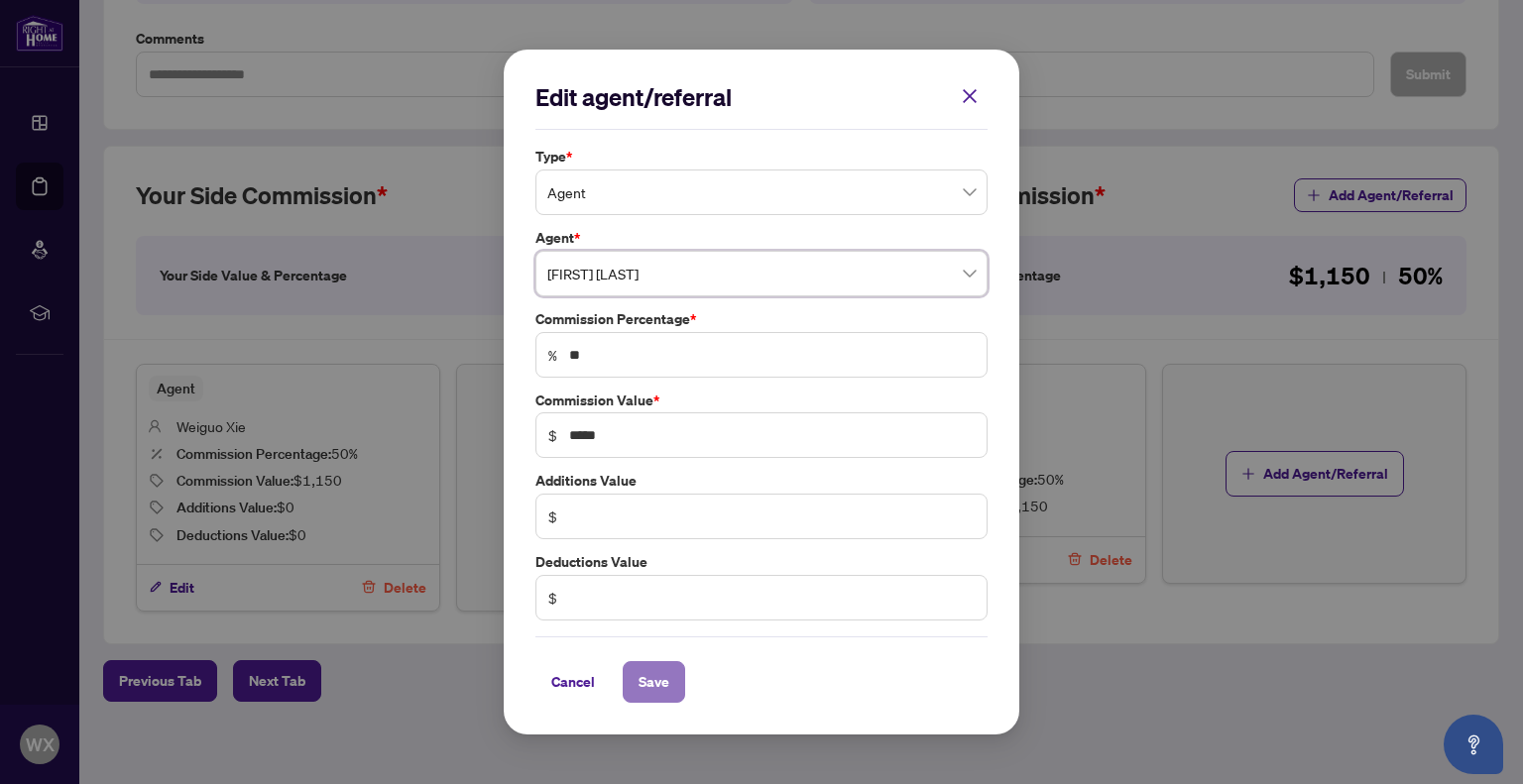click on "Save" at bounding box center [653, 682] 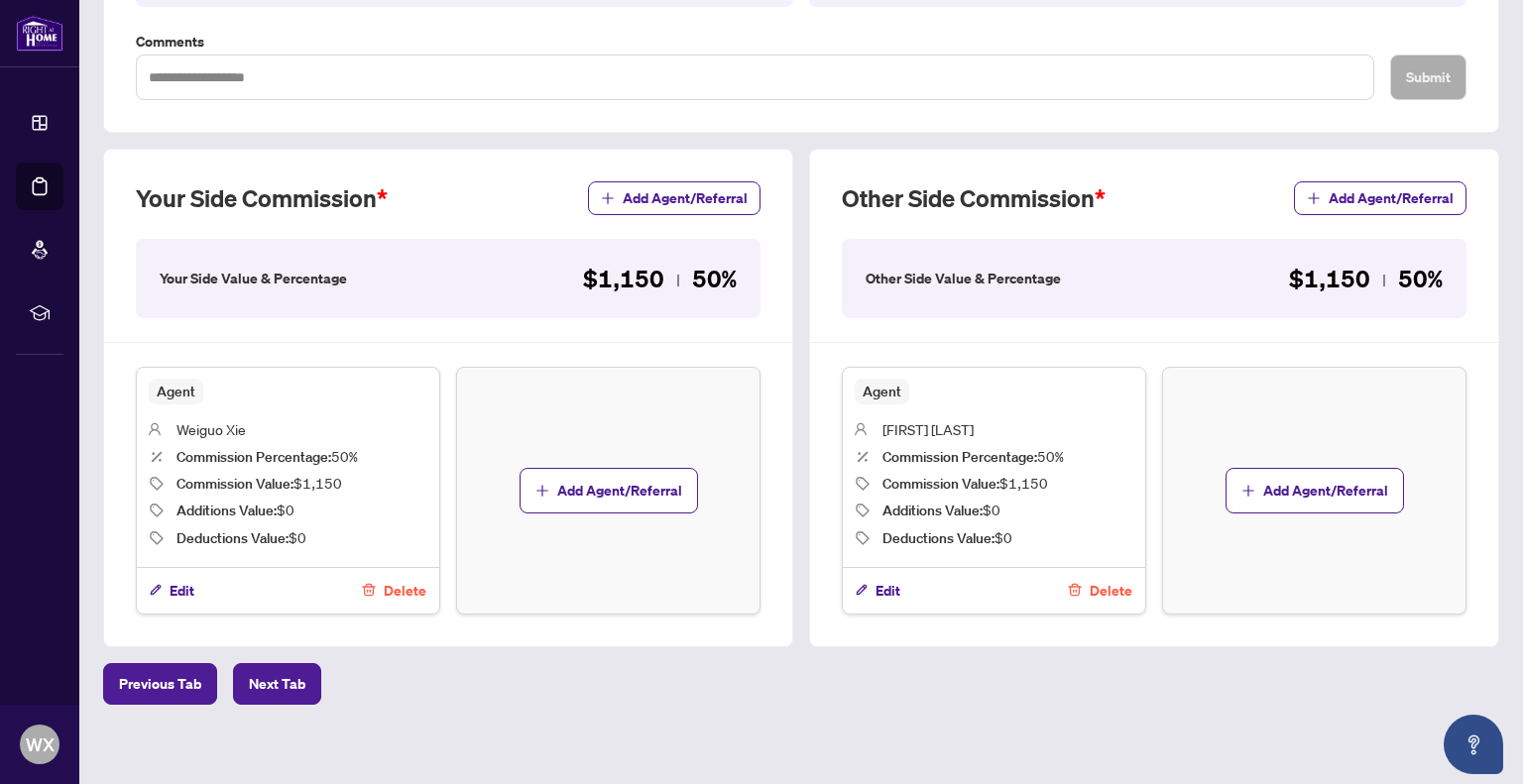 scroll, scrollTop: 435, scrollLeft: 0, axis: vertical 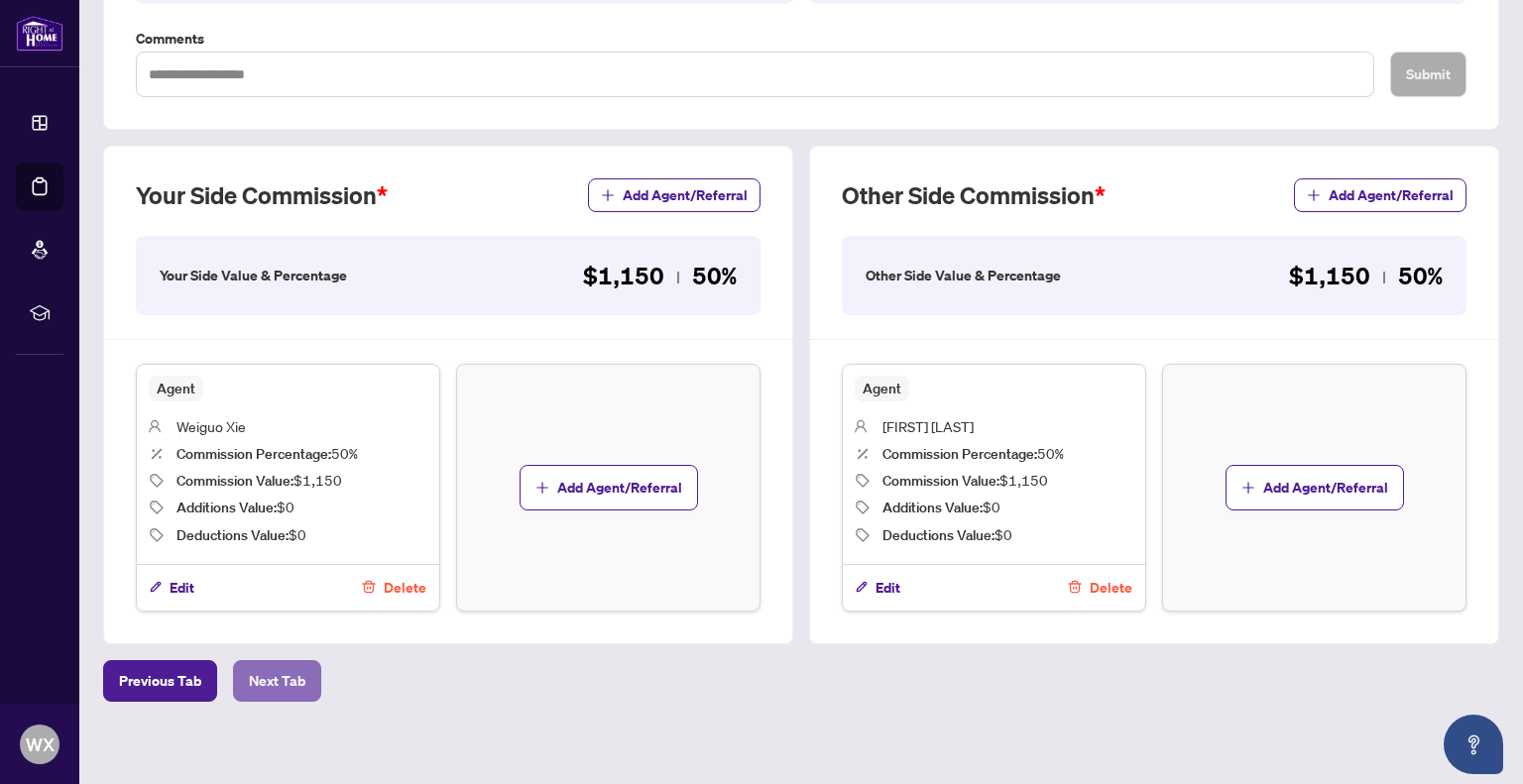 click on "Next Tab" at bounding box center (277, 681) 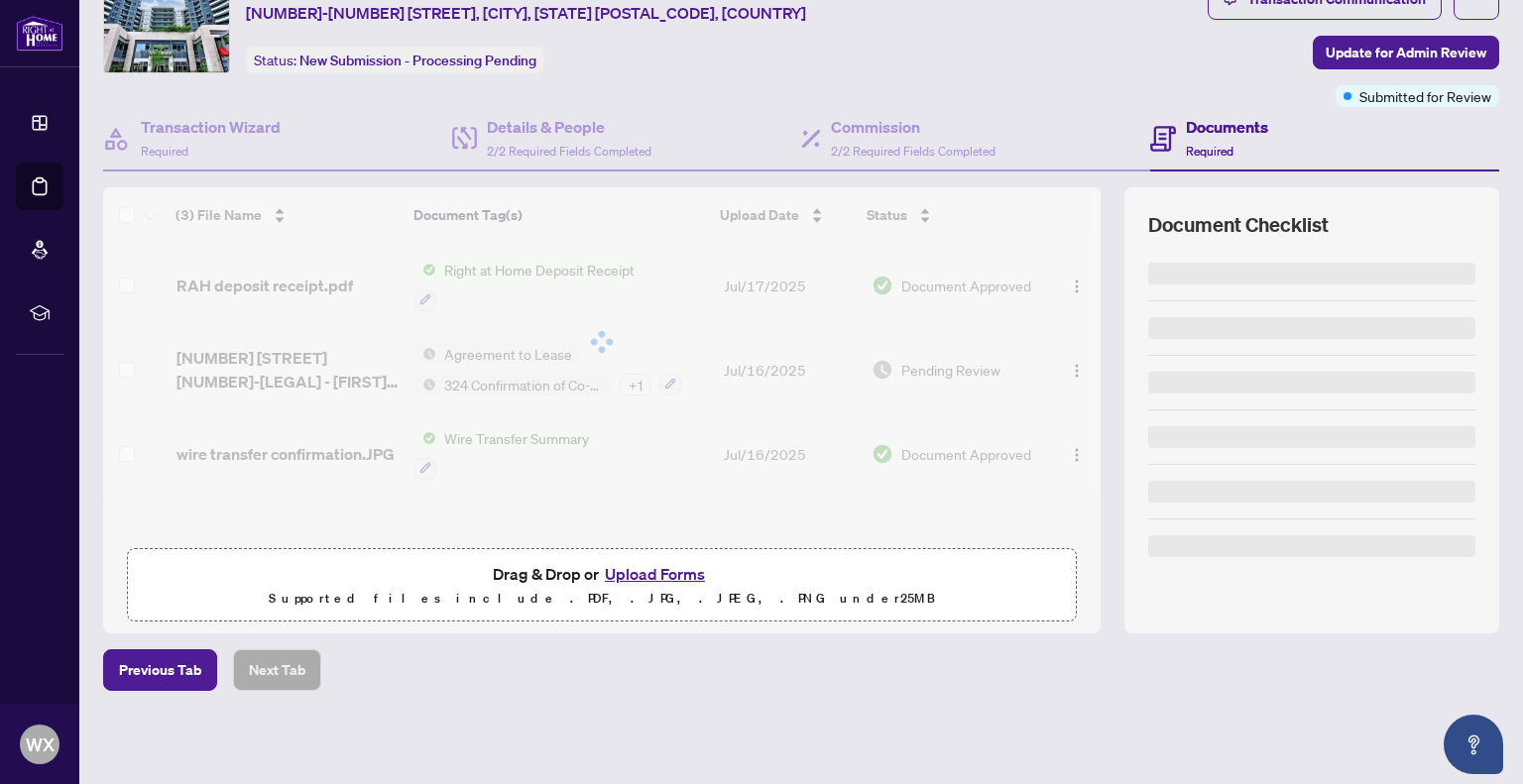 scroll, scrollTop: 0, scrollLeft: 0, axis: both 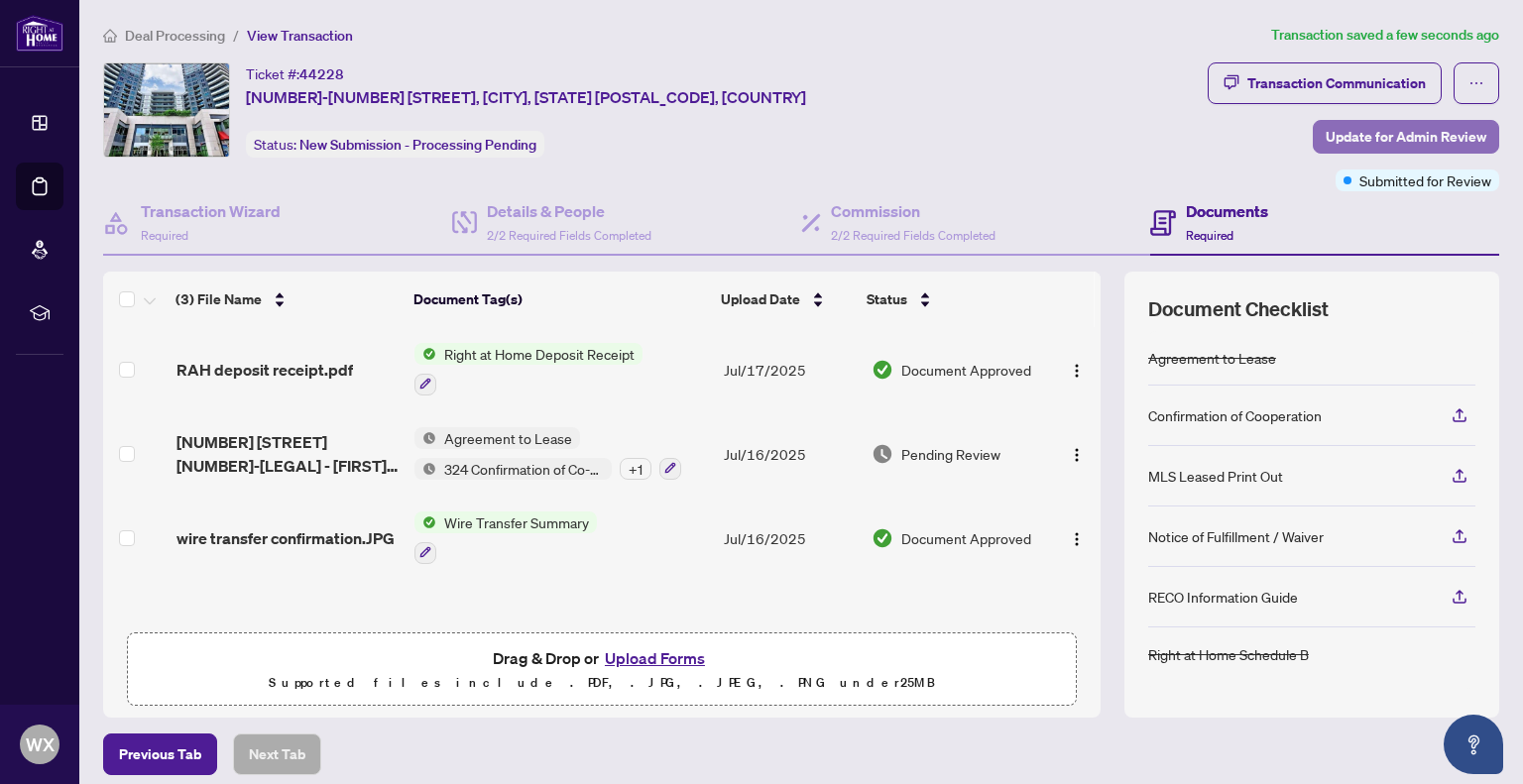 click on "Update for Admin Review" at bounding box center [1406, 137] 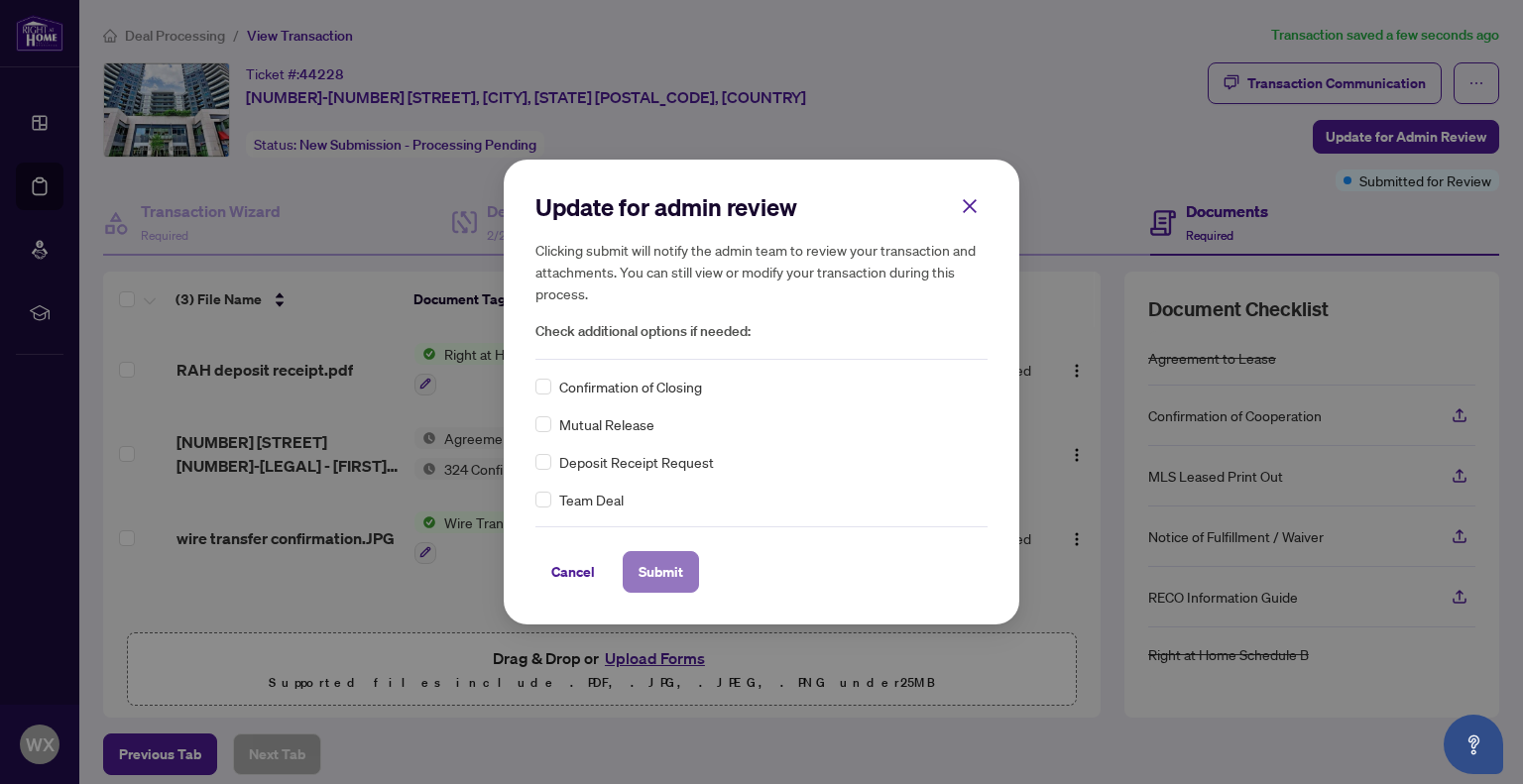 click on "Submit" at bounding box center (660, 572) 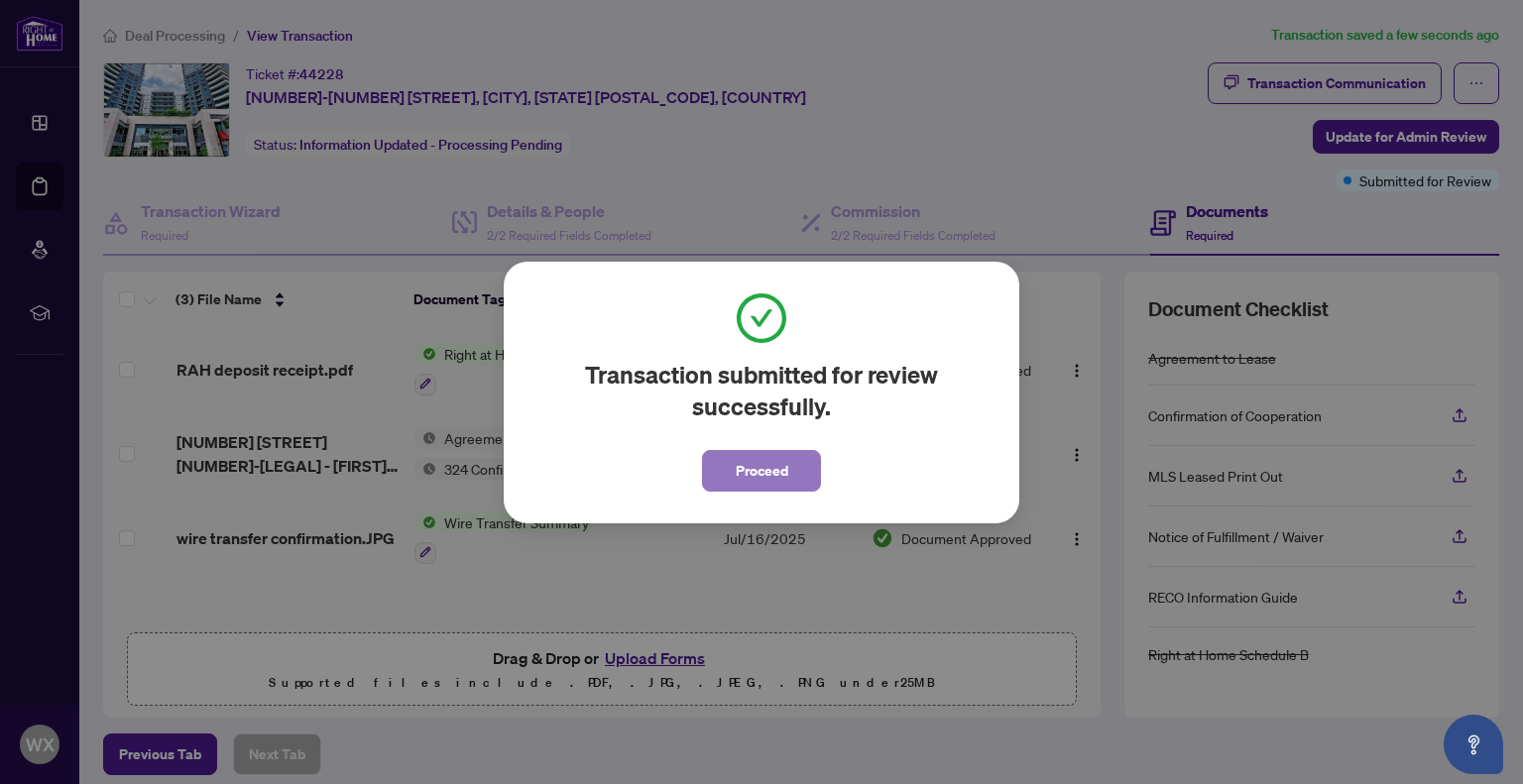 click on "Proceed" at bounding box center [762, 471] 